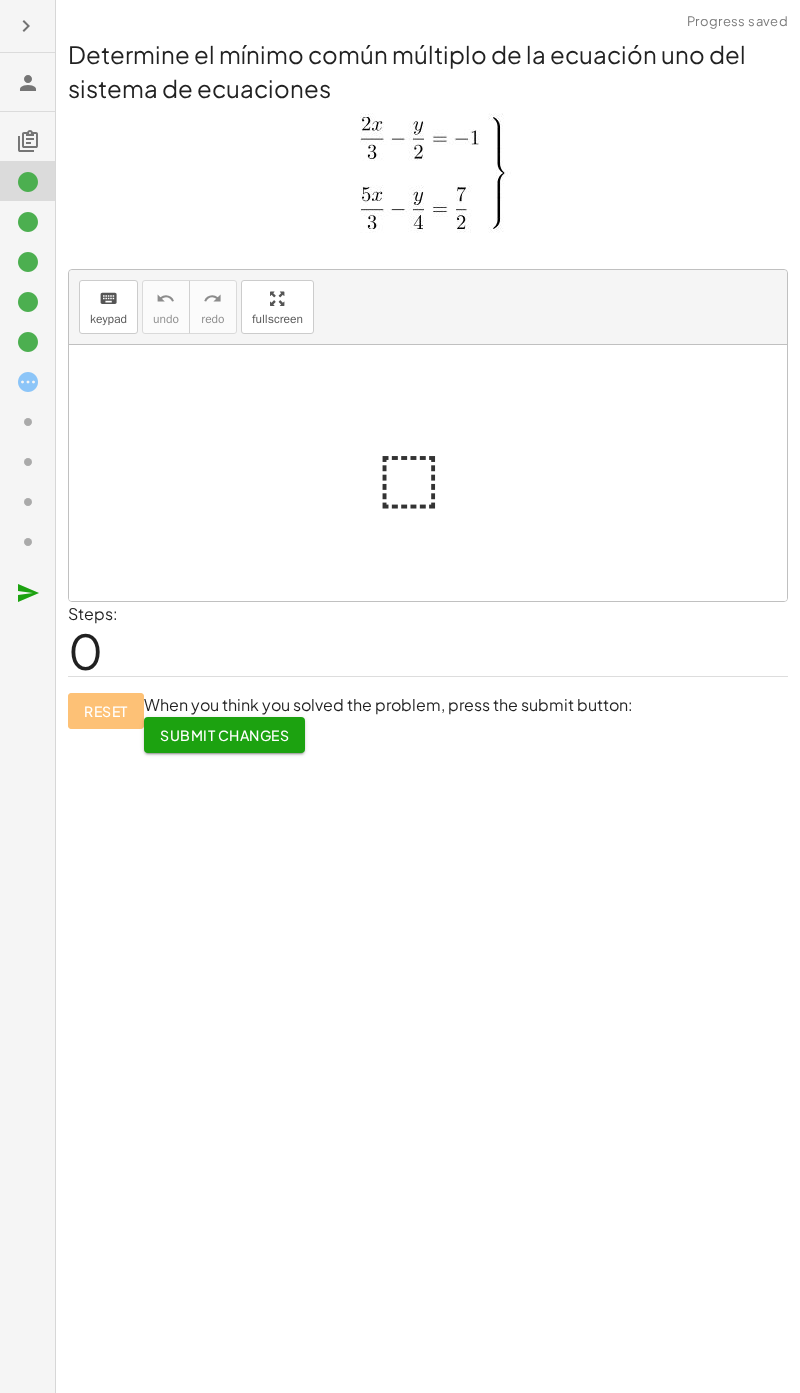 scroll, scrollTop: 0, scrollLeft: 0, axis: both 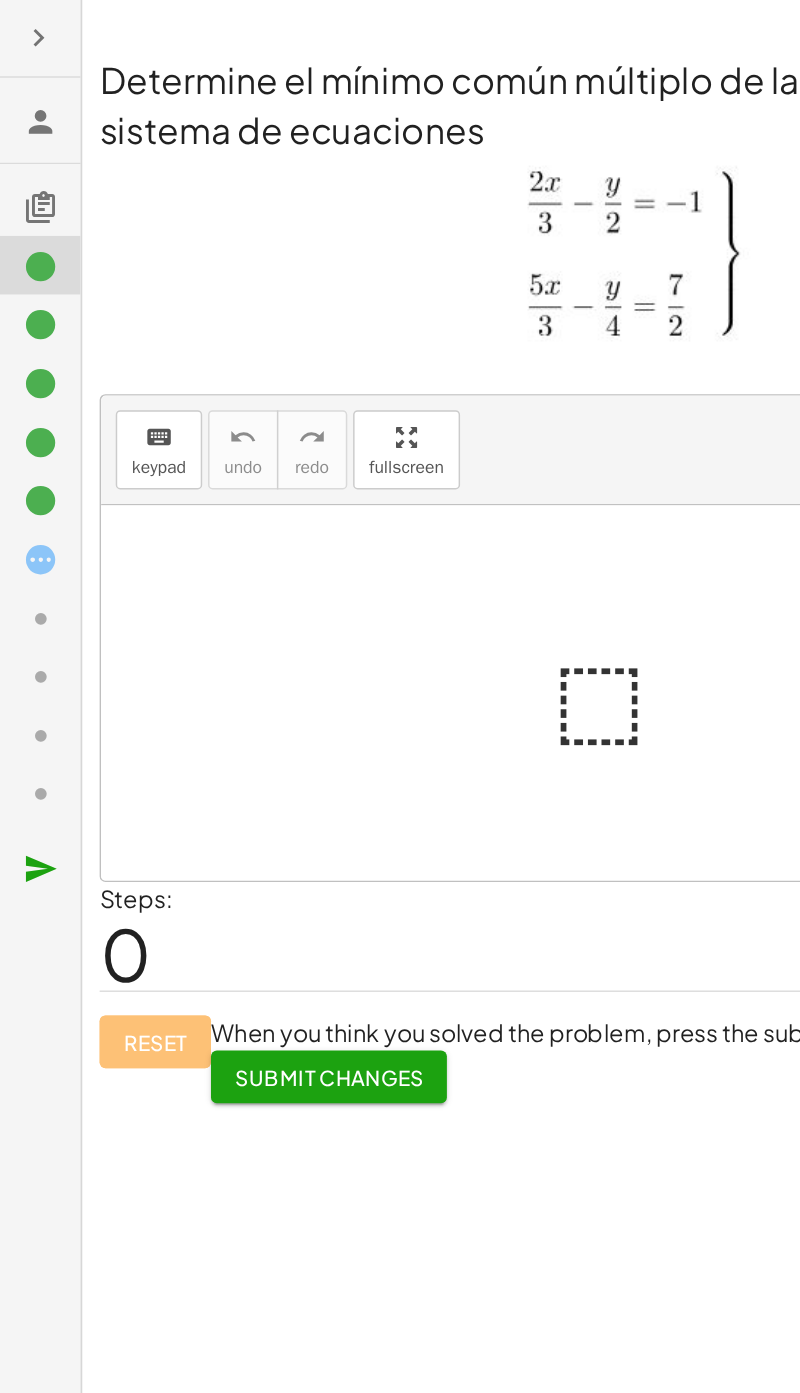 click 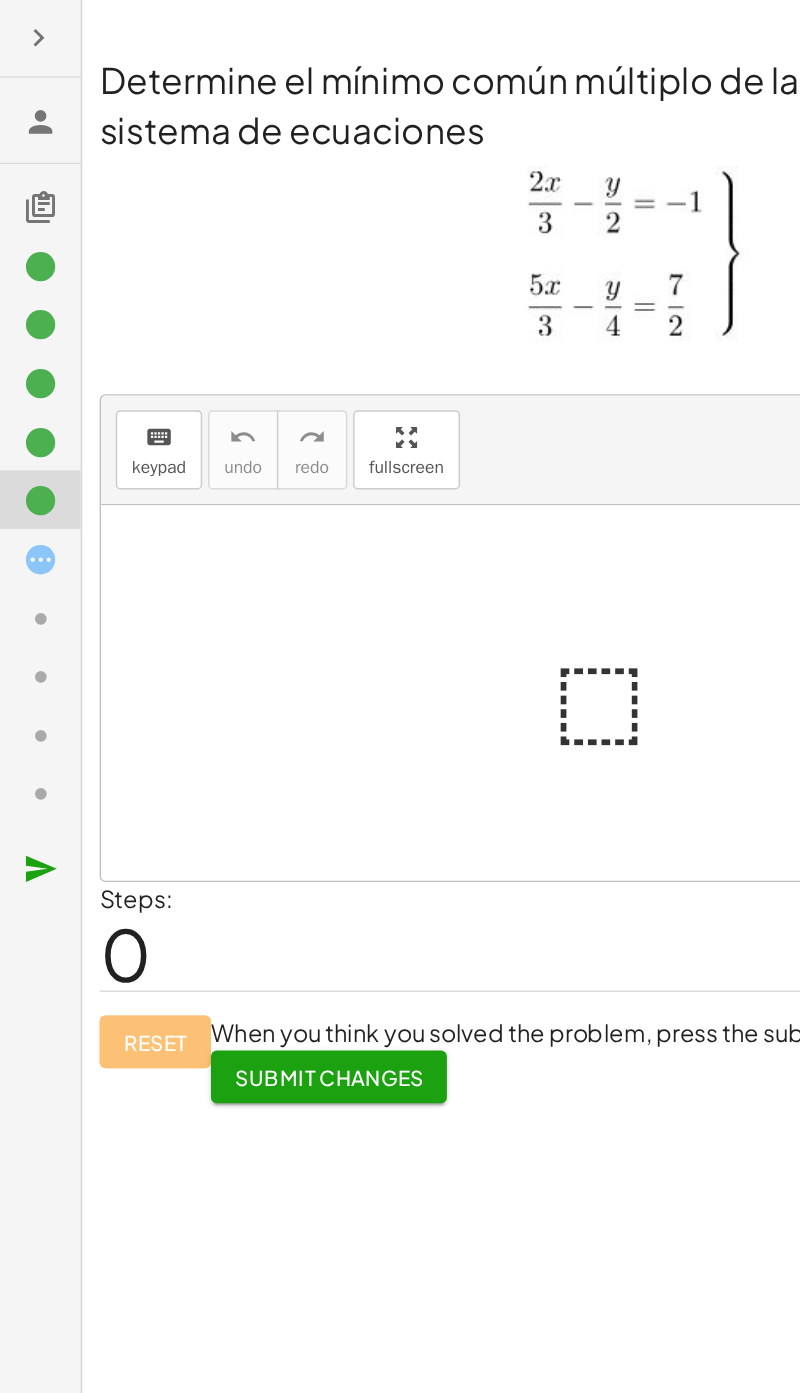 click 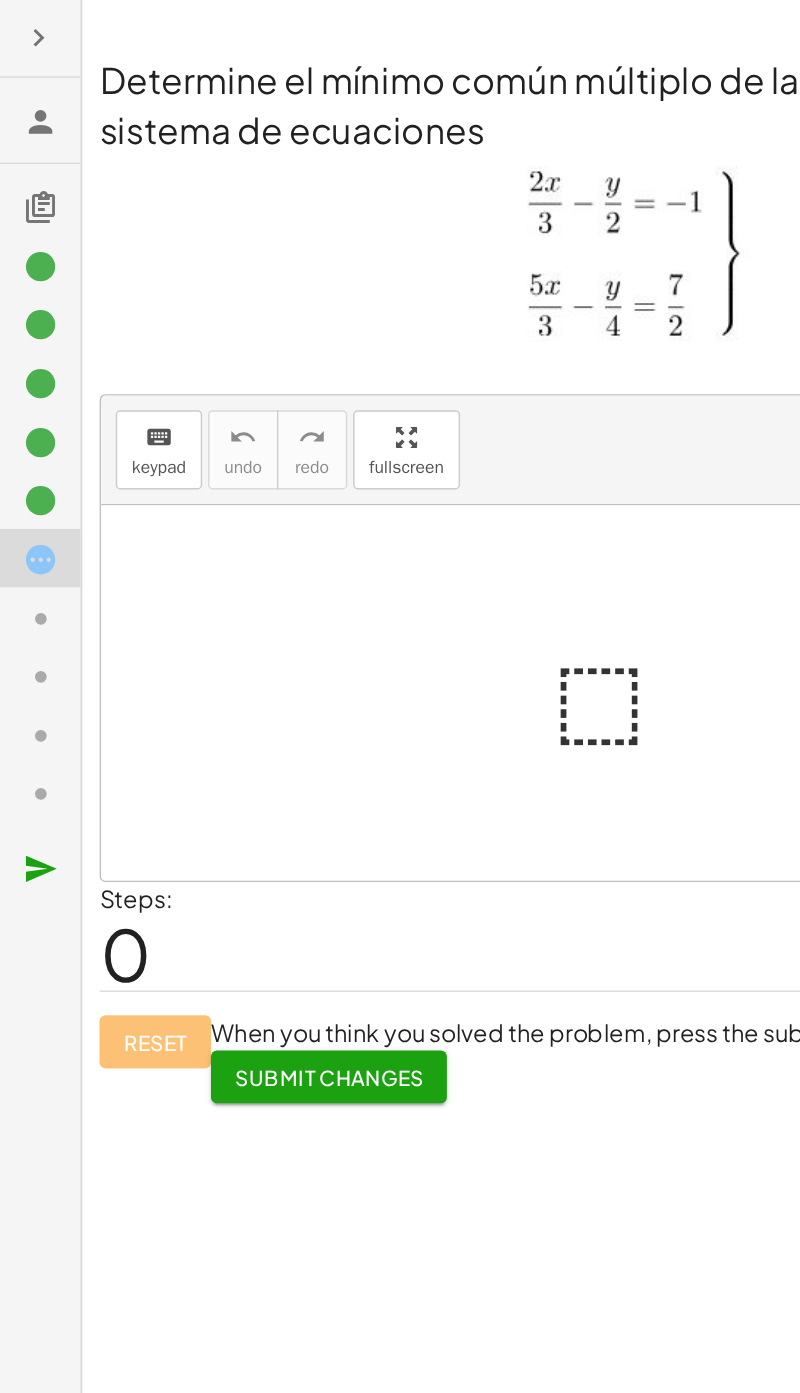 click 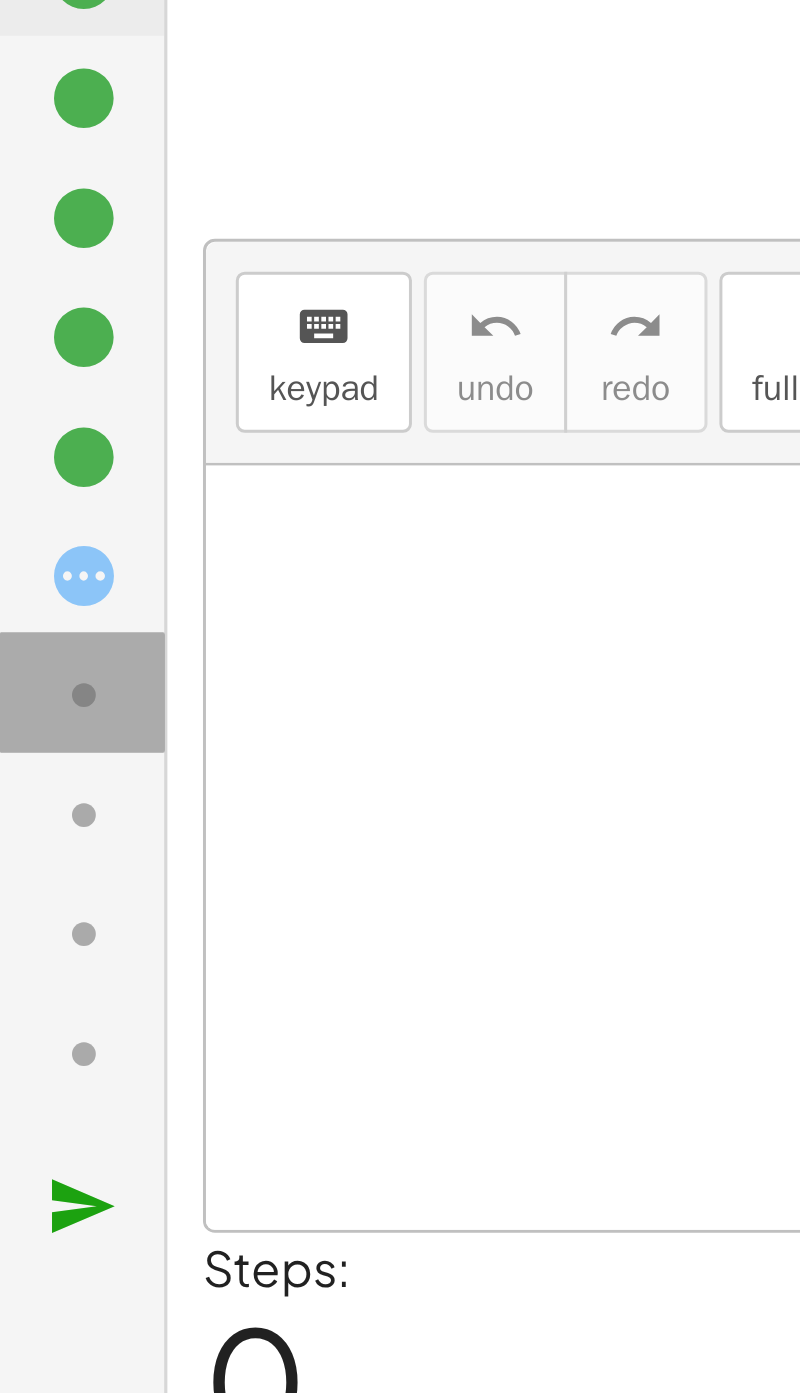 click 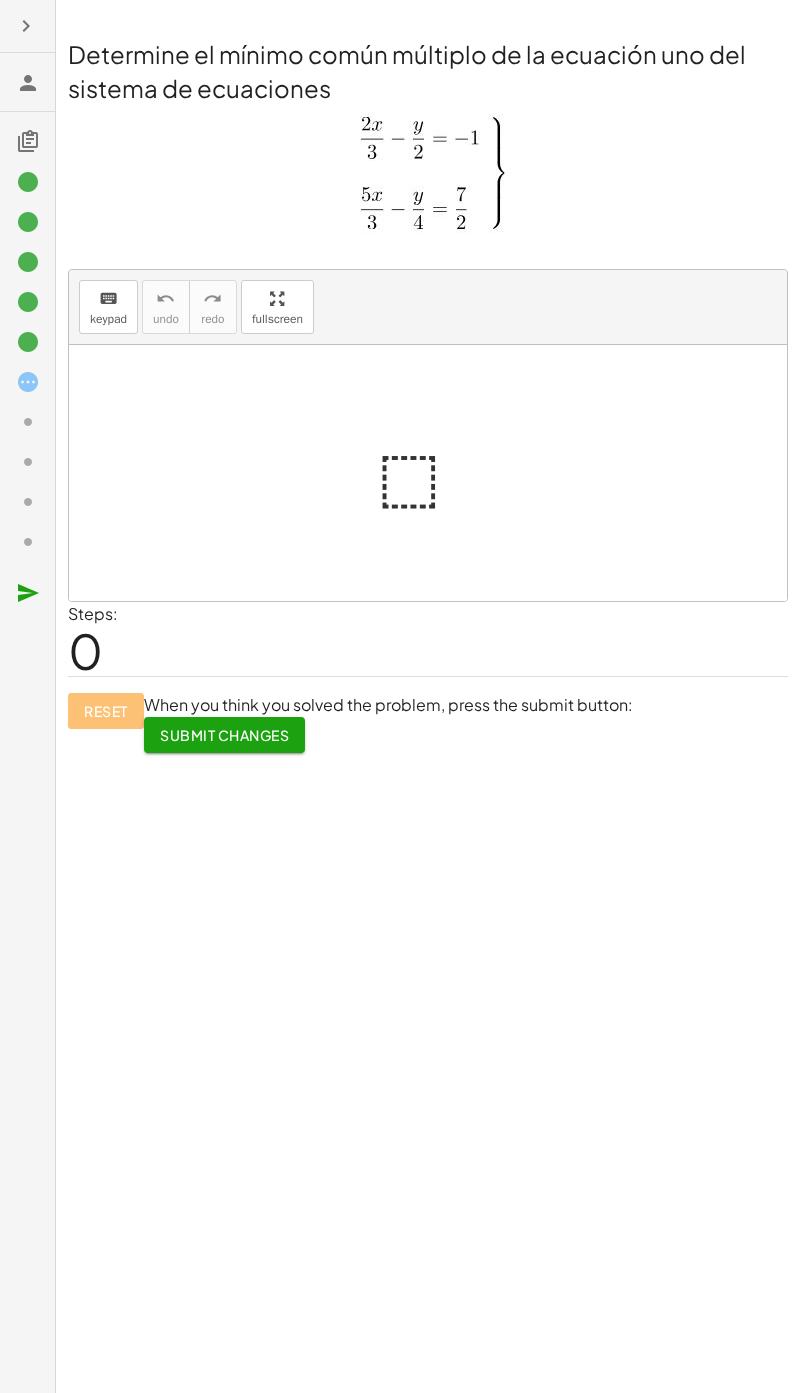 click on "Submit Changes" at bounding box center [224, 735] 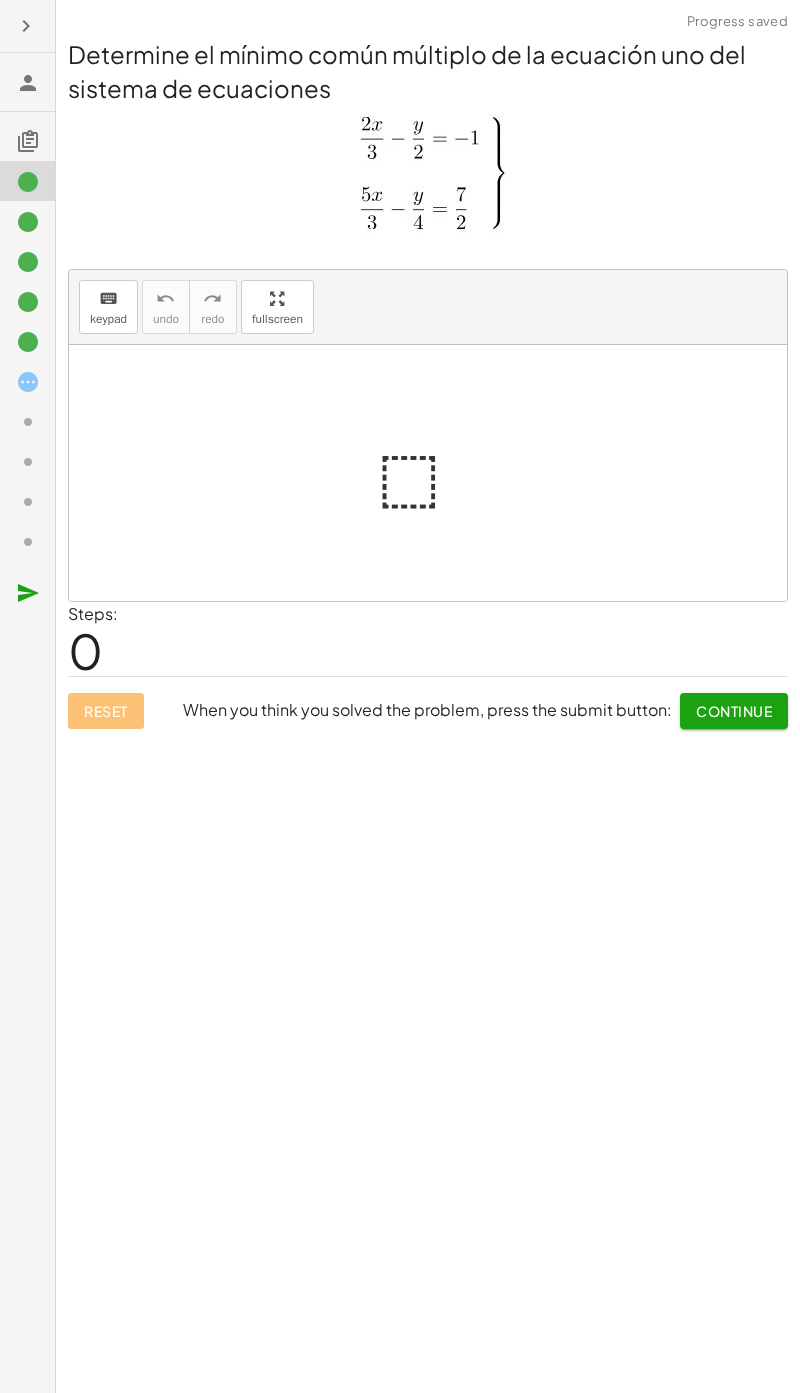 click on "Continue" at bounding box center (734, 711) 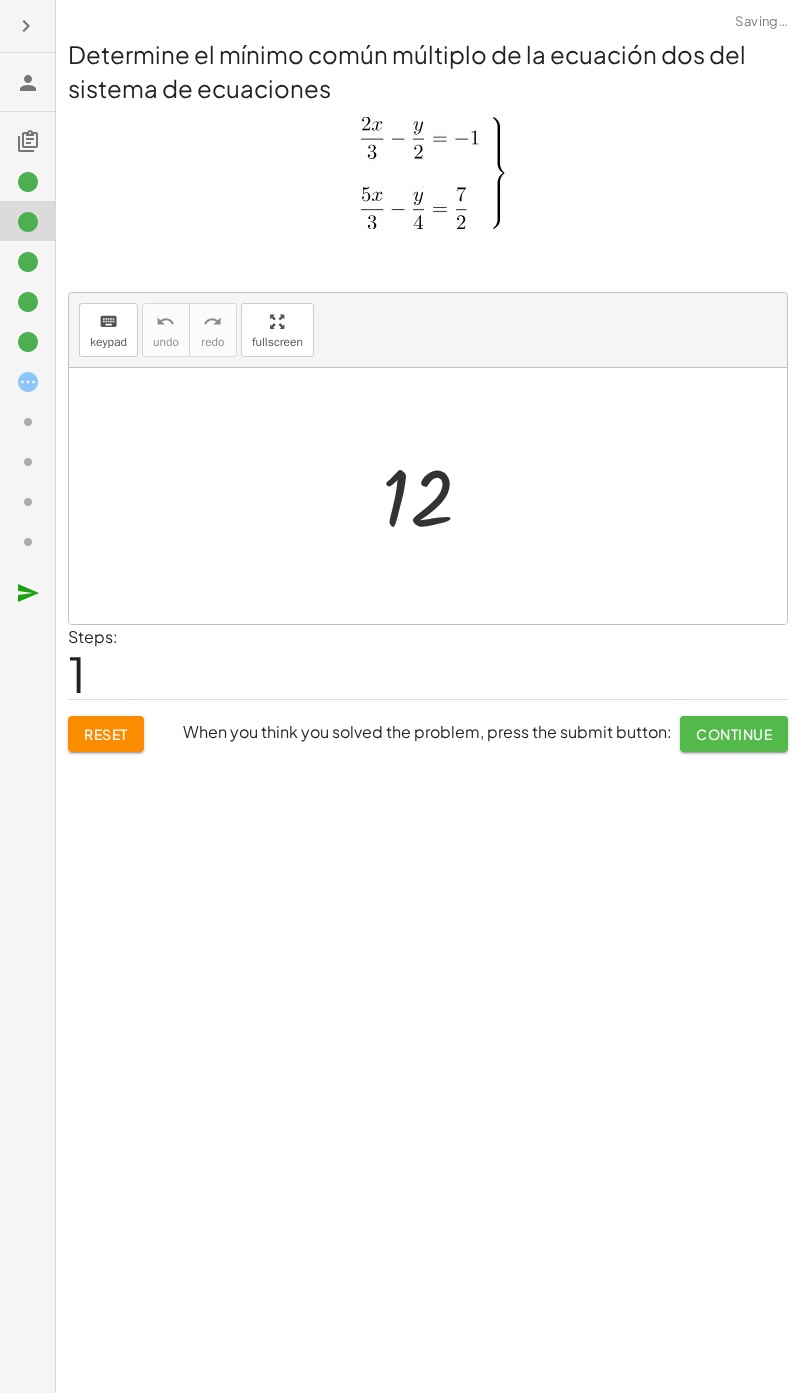 click on "Continue" 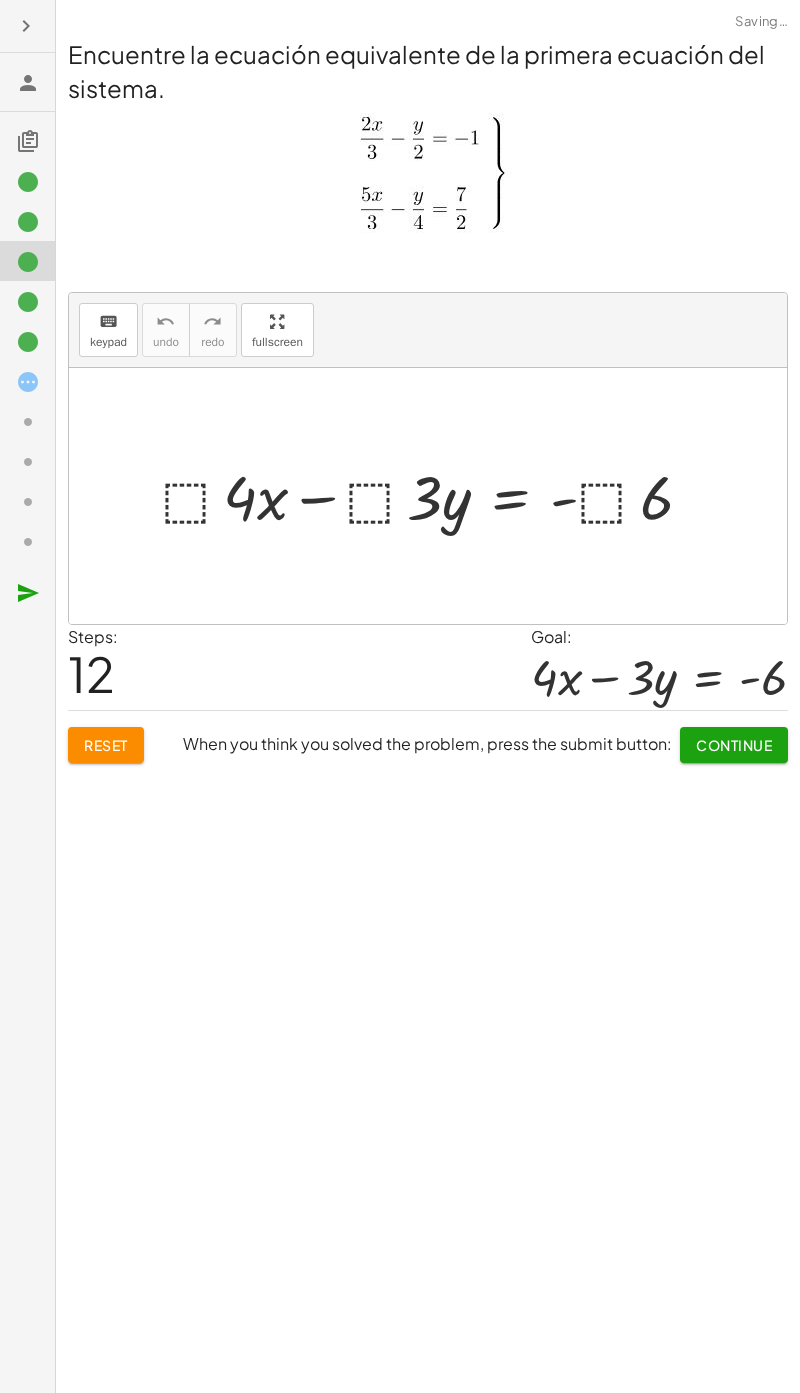 click on "Continue" at bounding box center (734, 745) 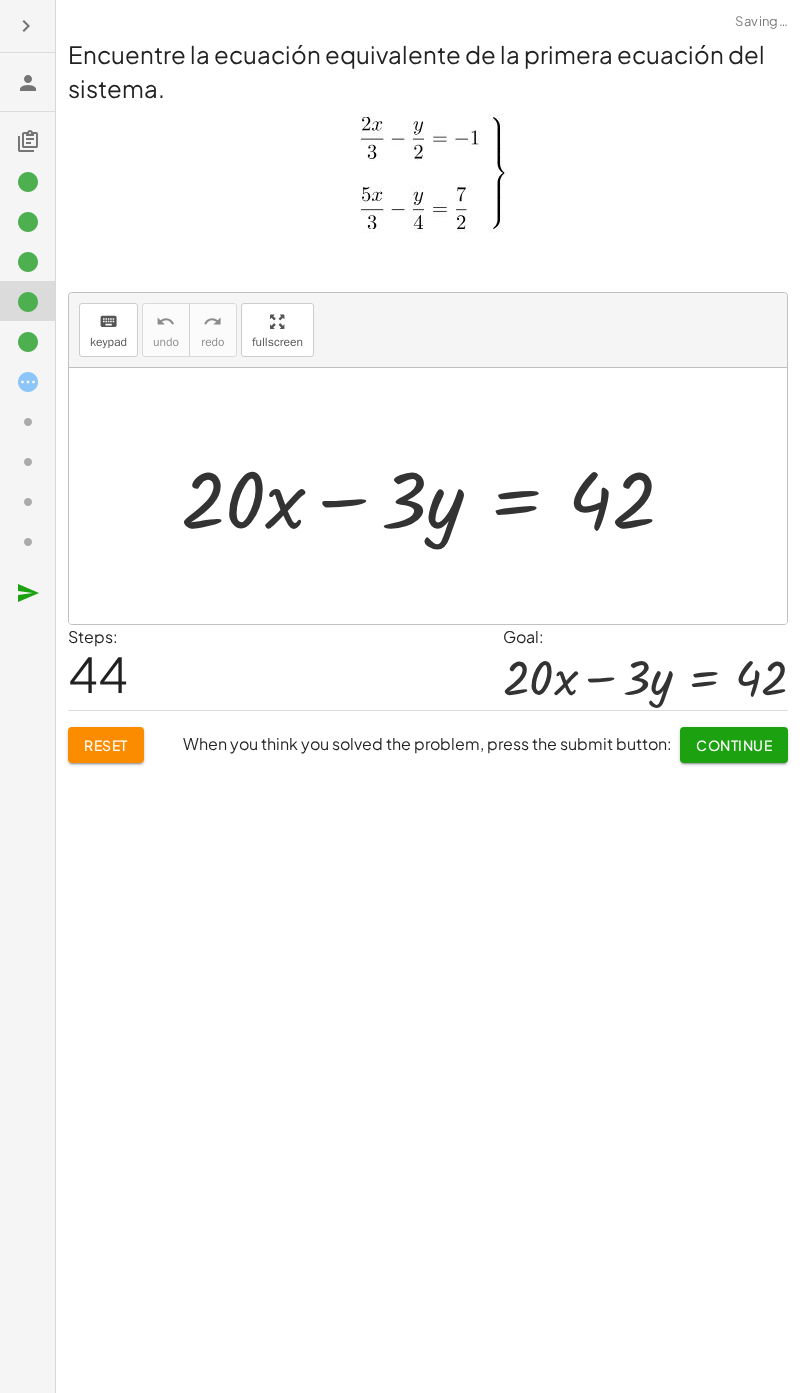 click on "Continue" 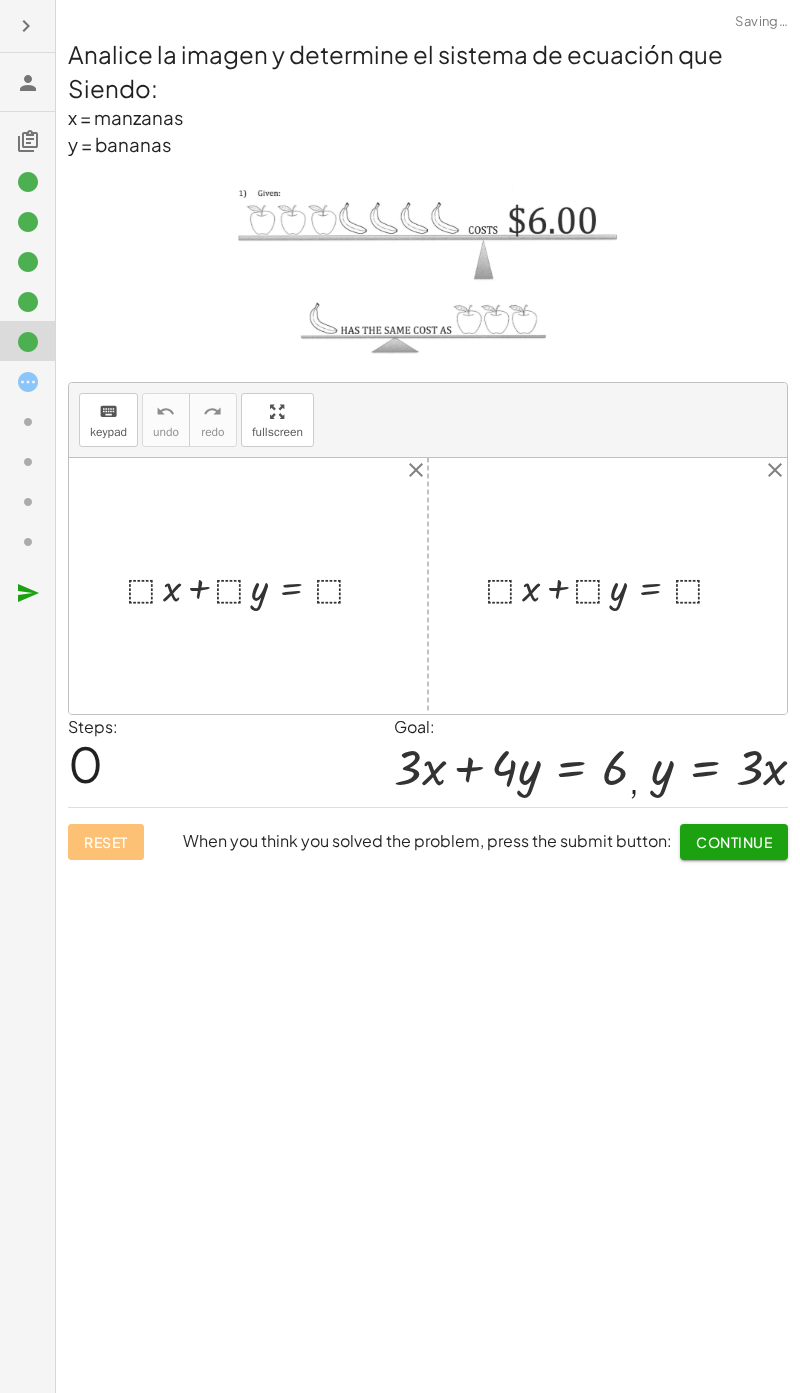 click at bounding box center [719, 767] 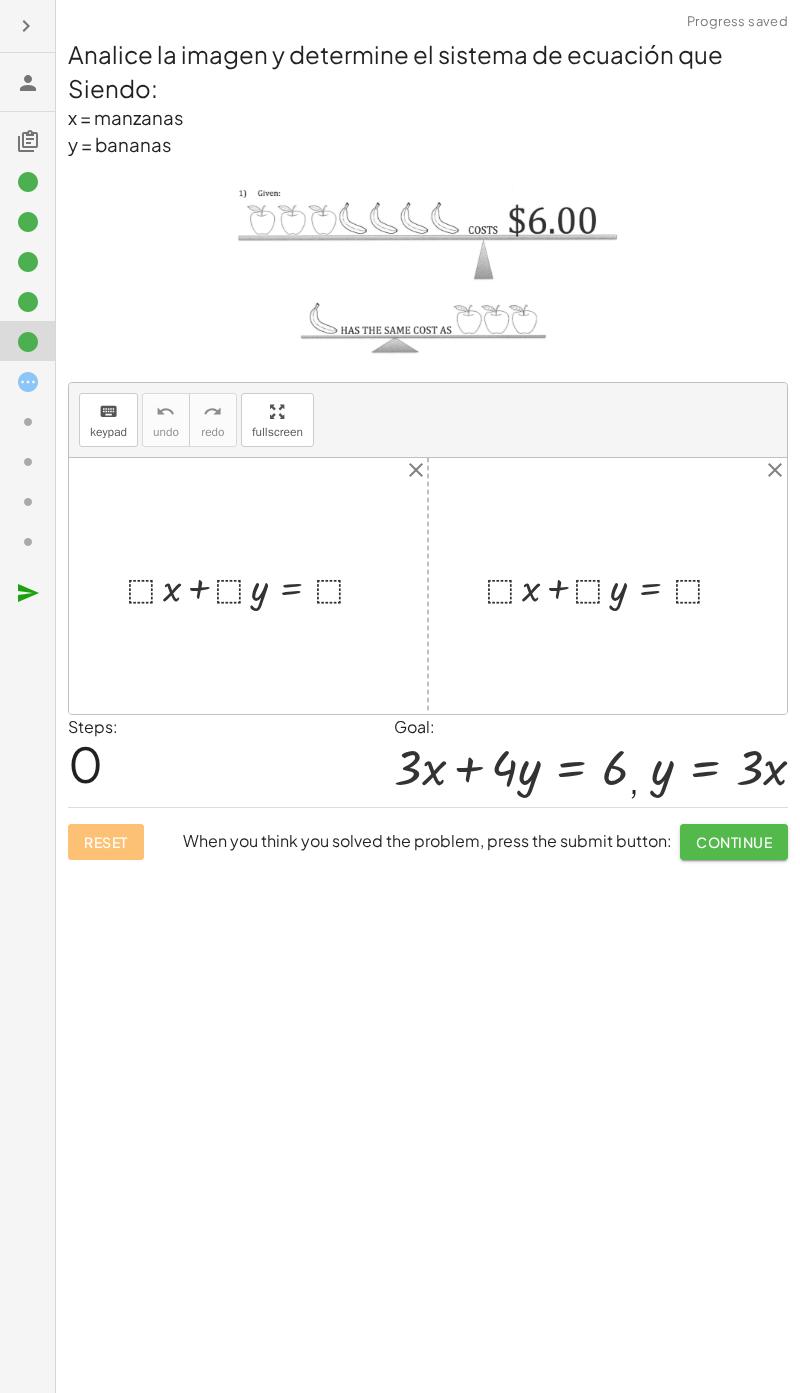 click on "Continue" at bounding box center (734, 842) 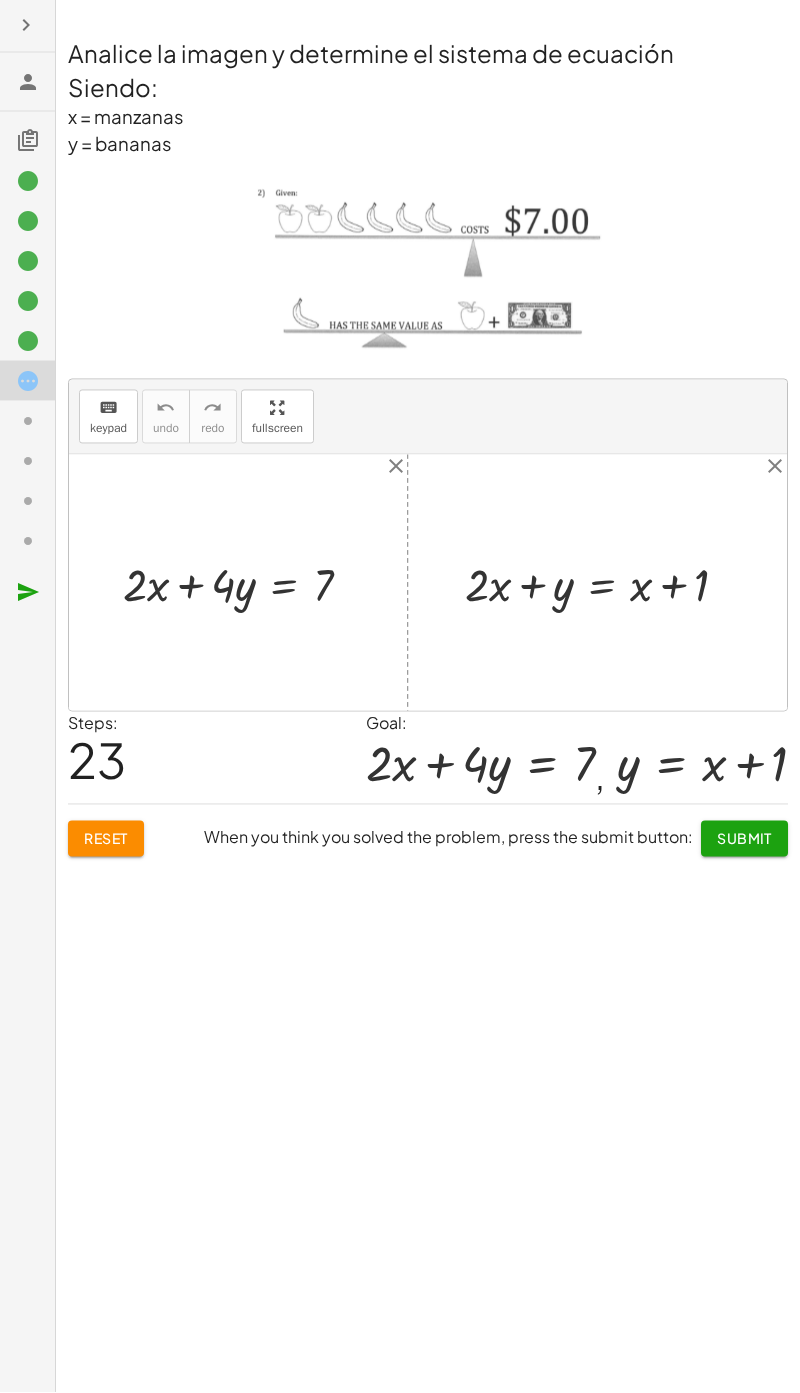 scroll, scrollTop: 59, scrollLeft: 0, axis: vertical 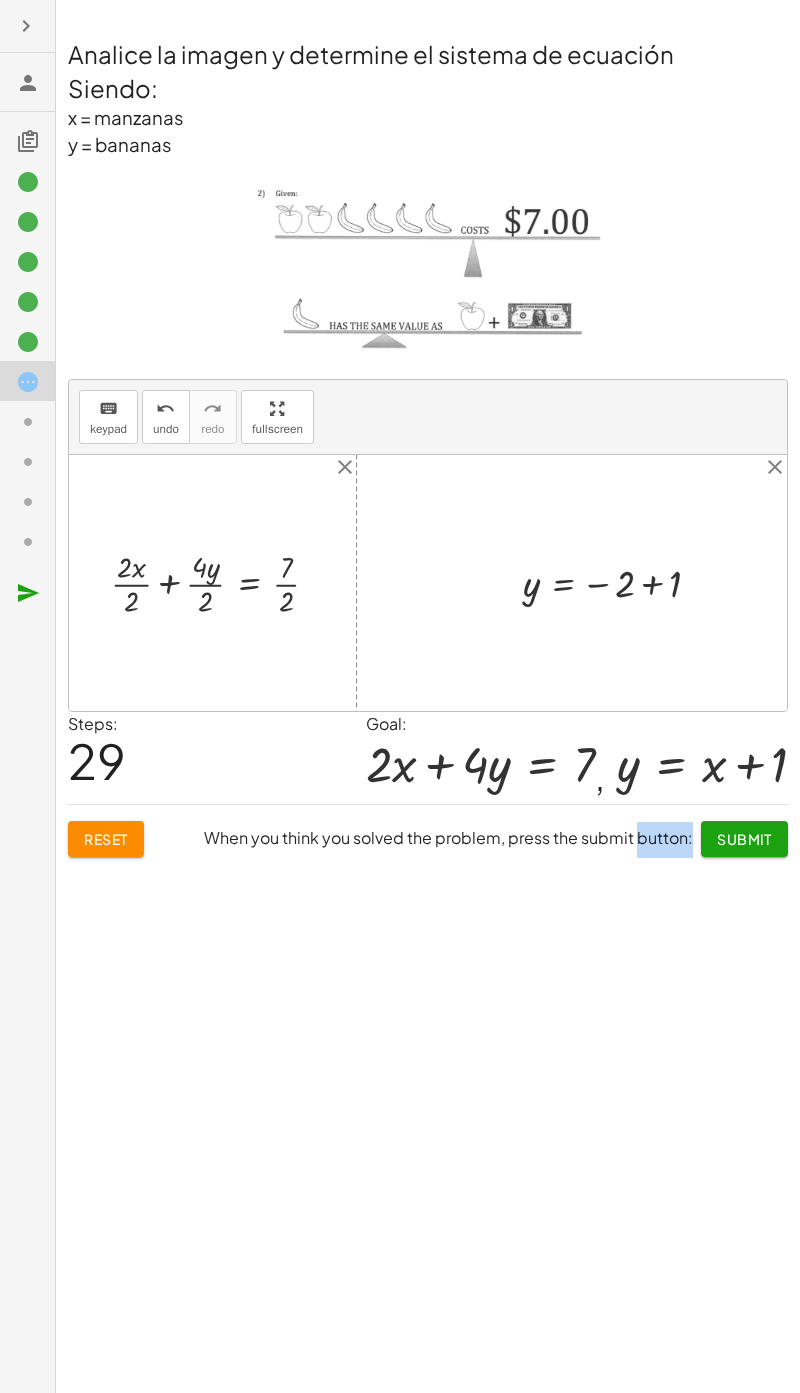 click on "Determine el mínimo común múltiplo de la ecuación uno del sistema de ecuaciones keyboard keypad undo undo redo redo fullscreen ⬚ × Steps:  0 Reset  When you think you solved the problem, press the submit button:  Continue  Determine el mínimo común múltiplo de la ecuación dos del sistema de ecuaciones keyboard keypad undo undo redo redo fullscreen ⬚ 12 × Steps:  1 Reset  When you think you solved the problem, press the submit button:  Continue  Encuentre la ecuación equivalente de la primera ecuación del sistema. keyboard keypad undo undo redo redo fullscreen + · ⬚ · x · 3 − · ⬚ · · y · 2 = · ⬚ · - 1 + · 2 · ⬚ · · x · 3 · 3 − · ⬚ · · y · 2 · 3 = · ⬚ · 3 · - 1 + · 2 · ⬚ · · x · 3 · 3 · 2 − · ⬚ · · y · 2 · 2 · 3 = · ⬚ · 2 · - 3 + · 2 · ⬚ · · x · 3 · 3 · 2 − · ⬚ · y ·" 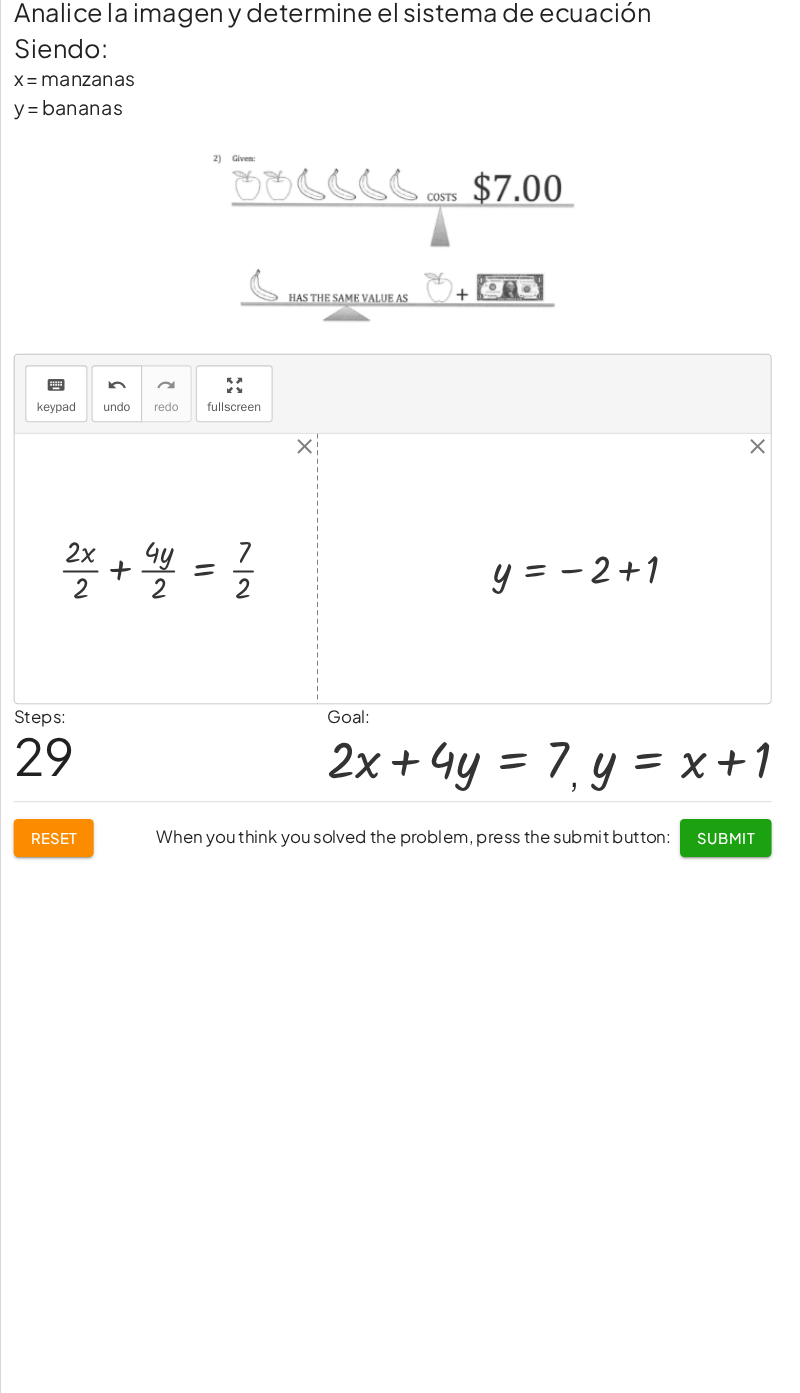 scroll, scrollTop: 56, scrollLeft: 0, axis: vertical 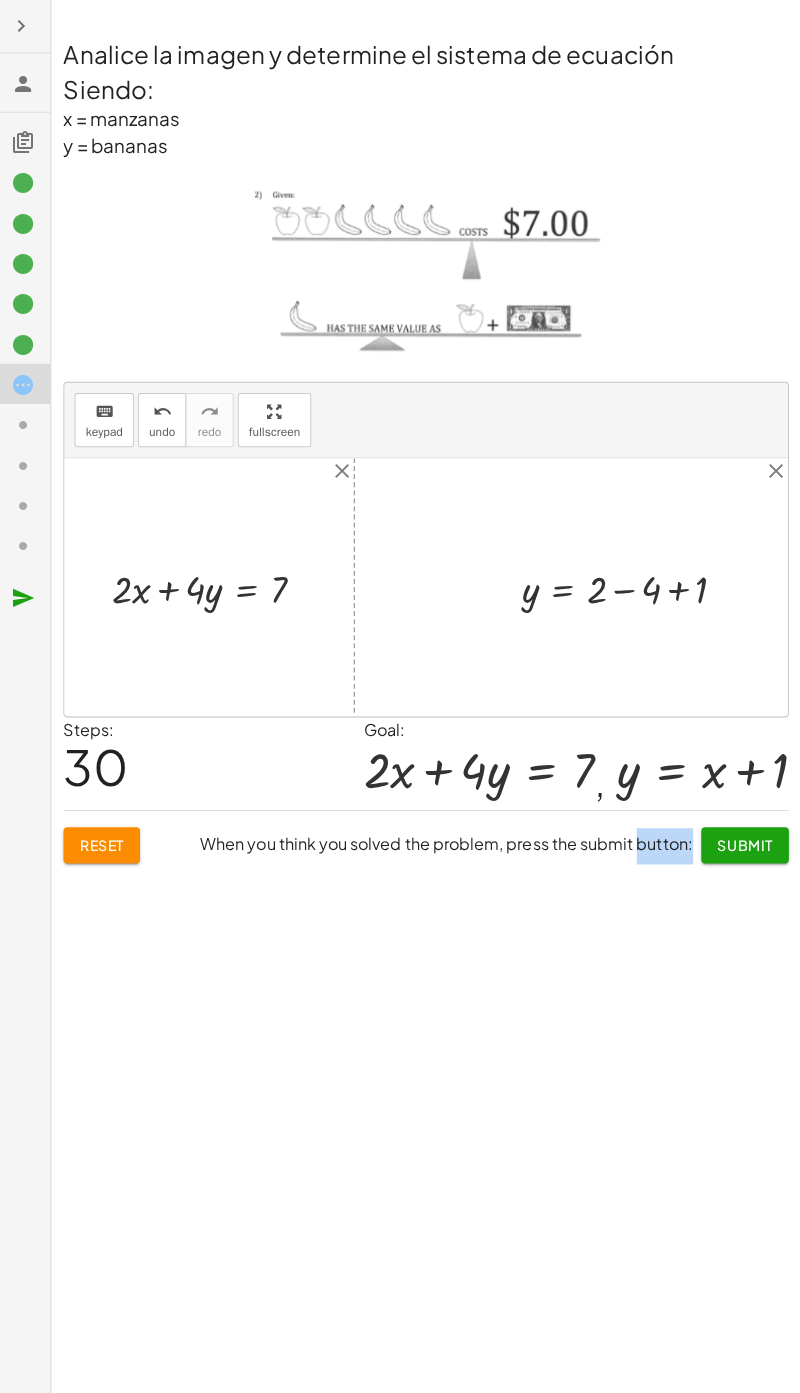 click on "Determine el mínimo común múltiplo de la ecuación uno del sistema de ecuaciones keyboard keypad undo undo redo redo fullscreen ⬚ × Steps:  0 Reset  When you think you solved the problem, press the submit button:  Continue  Determine el mínimo común múltiplo de la ecuación dos del sistema de ecuaciones keyboard keypad undo undo redo redo fullscreen ⬚ 12 × Steps:  1 Reset  When you think you solved the problem, press the submit button:  Continue  Encuentre la ecuación equivalente de la primera ecuación del sistema. keyboard keypad undo undo redo redo fullscreen + · ⬚ · x · 3 − · ⬚ · · y · 2 = · ⬚ · - 1 + · 2 · ⬚ · · x · 3 · 3 − · ⬚ · · y · 2 · 3 = · ⬚ · 3 · - 1 + · 2 · ⬚ · · x · 3 · 3 · 2 − · ⬚ · · y · 2 · 2 · 3 = · ⬚ · 2 · - 3 + · 2 · ⬚ · · x · 3 · 3 · 2 − · ⬚ · y ·" 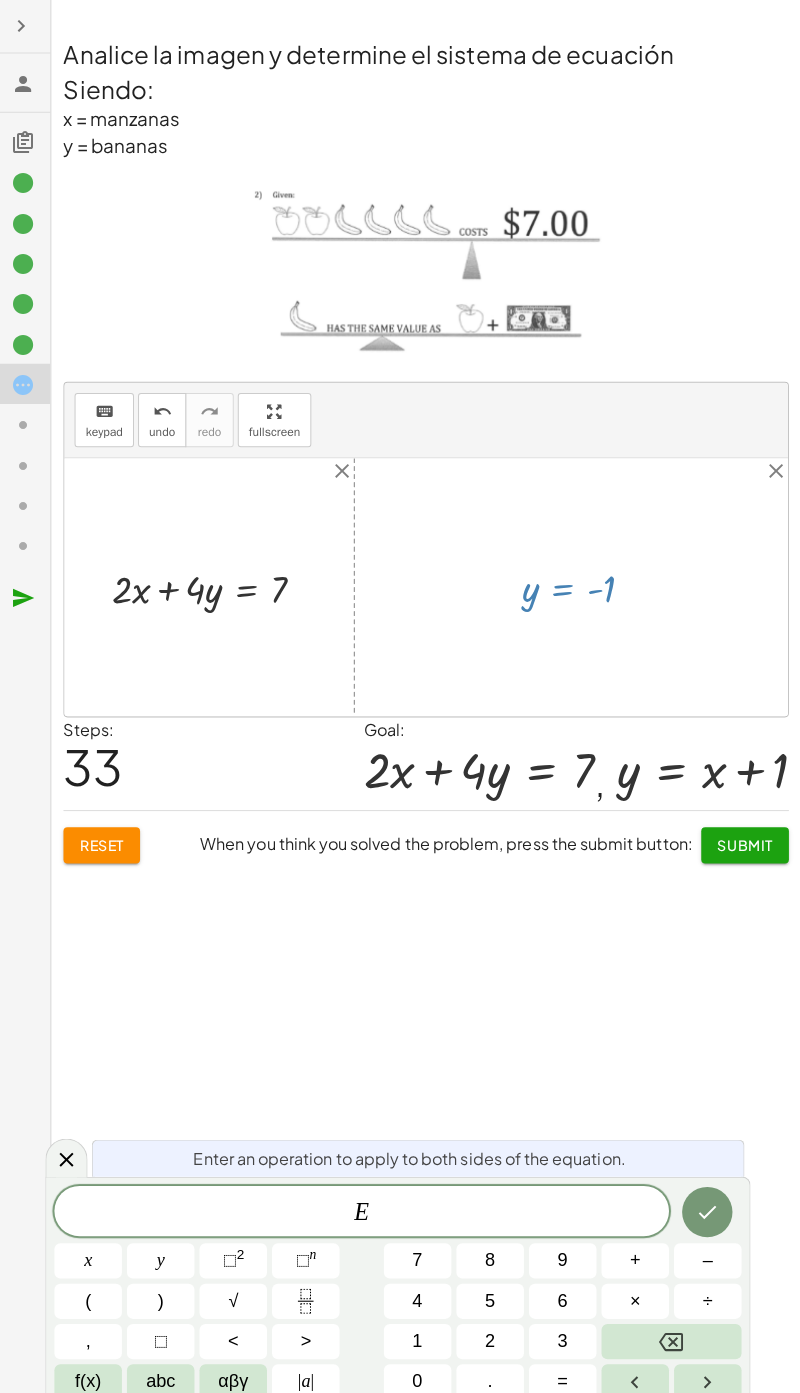 click on "abc" at bounding box center (164, 1371) 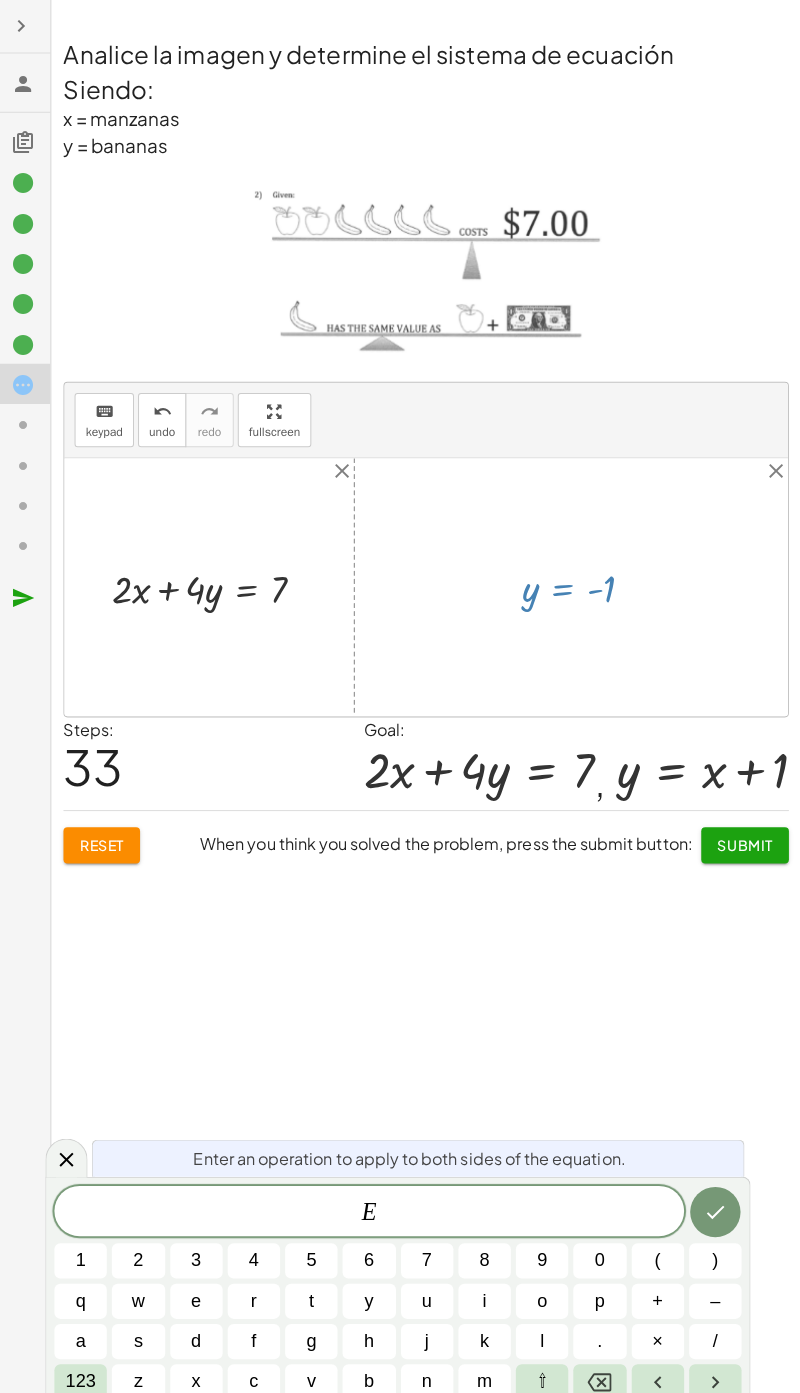 click on "x" at bounding box center (200, 1371) 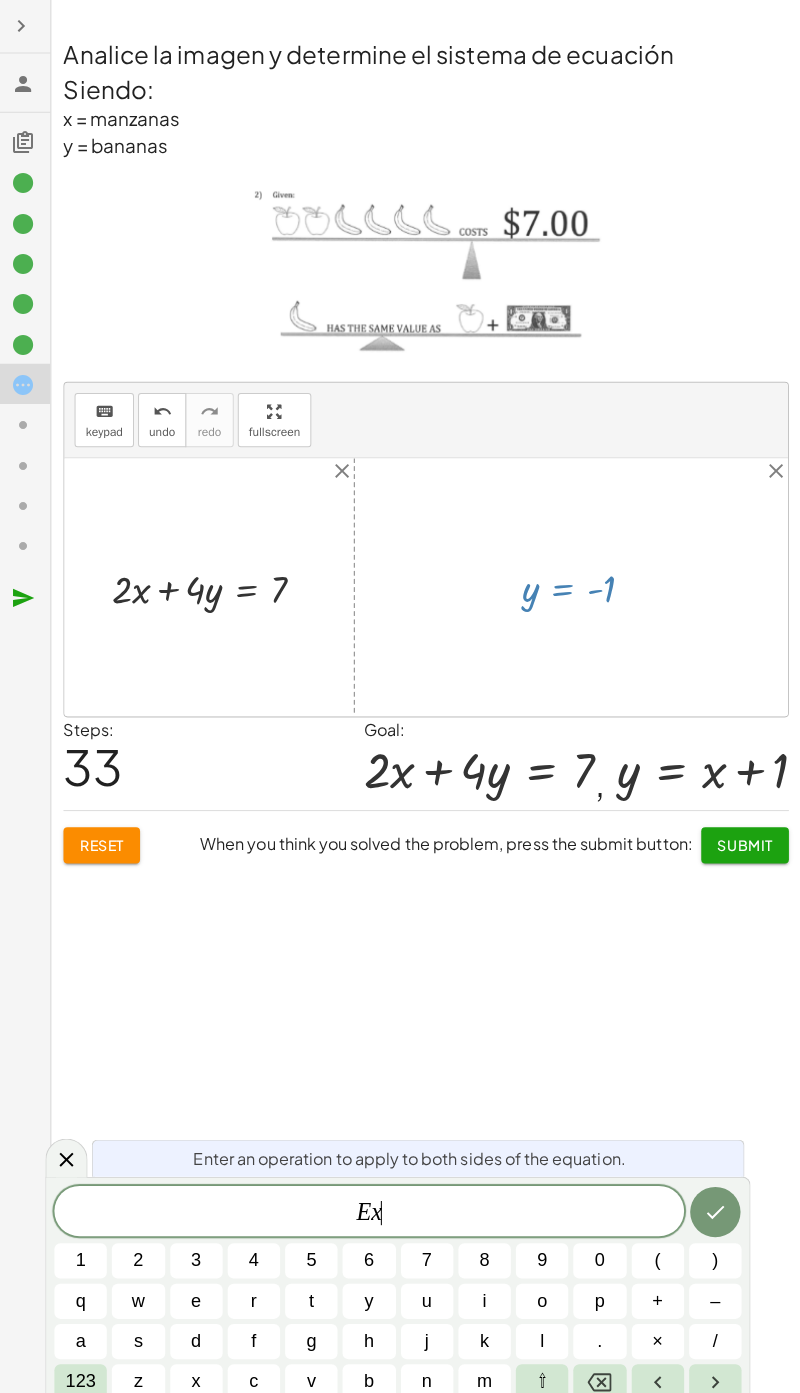 scroll, scrollTop: 153, scrollLeft: 0, axis: vertical 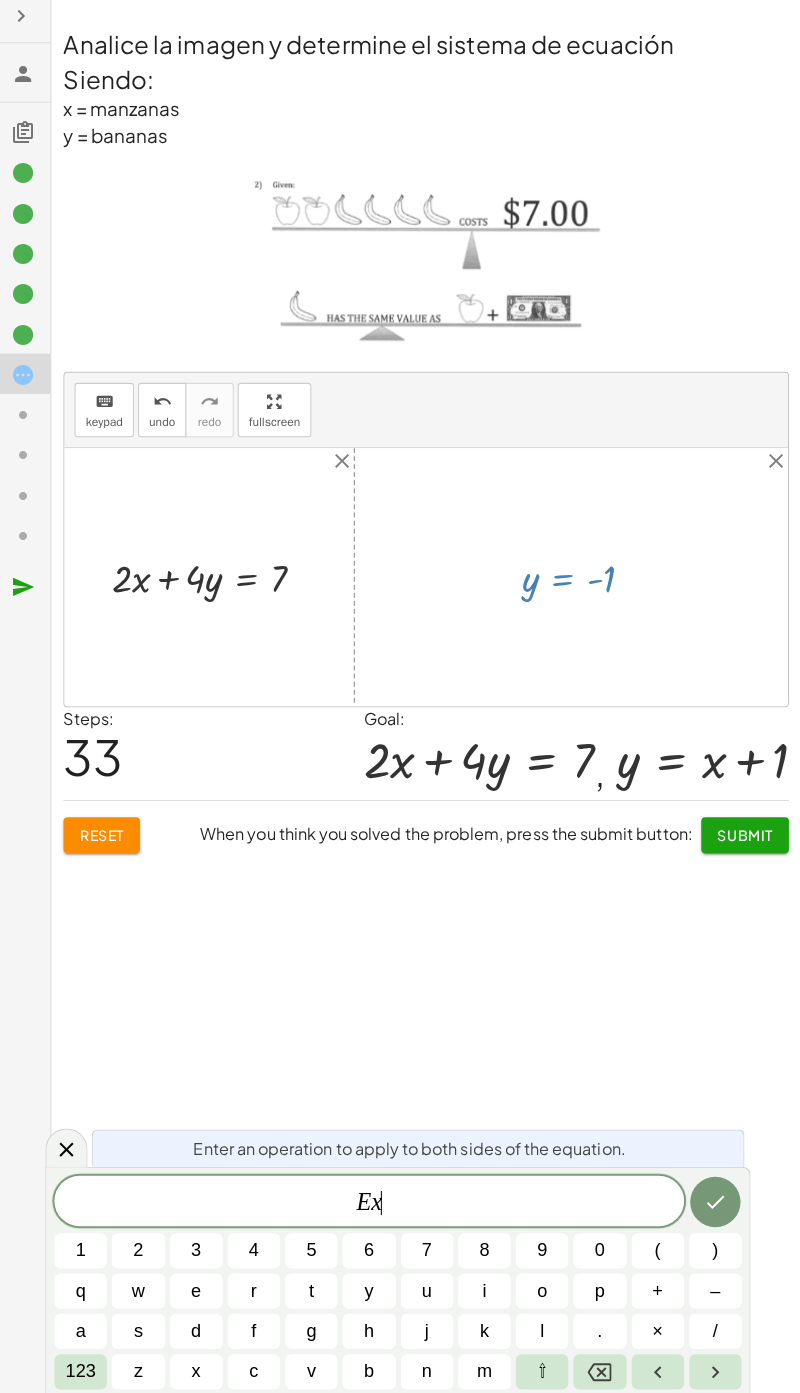 click 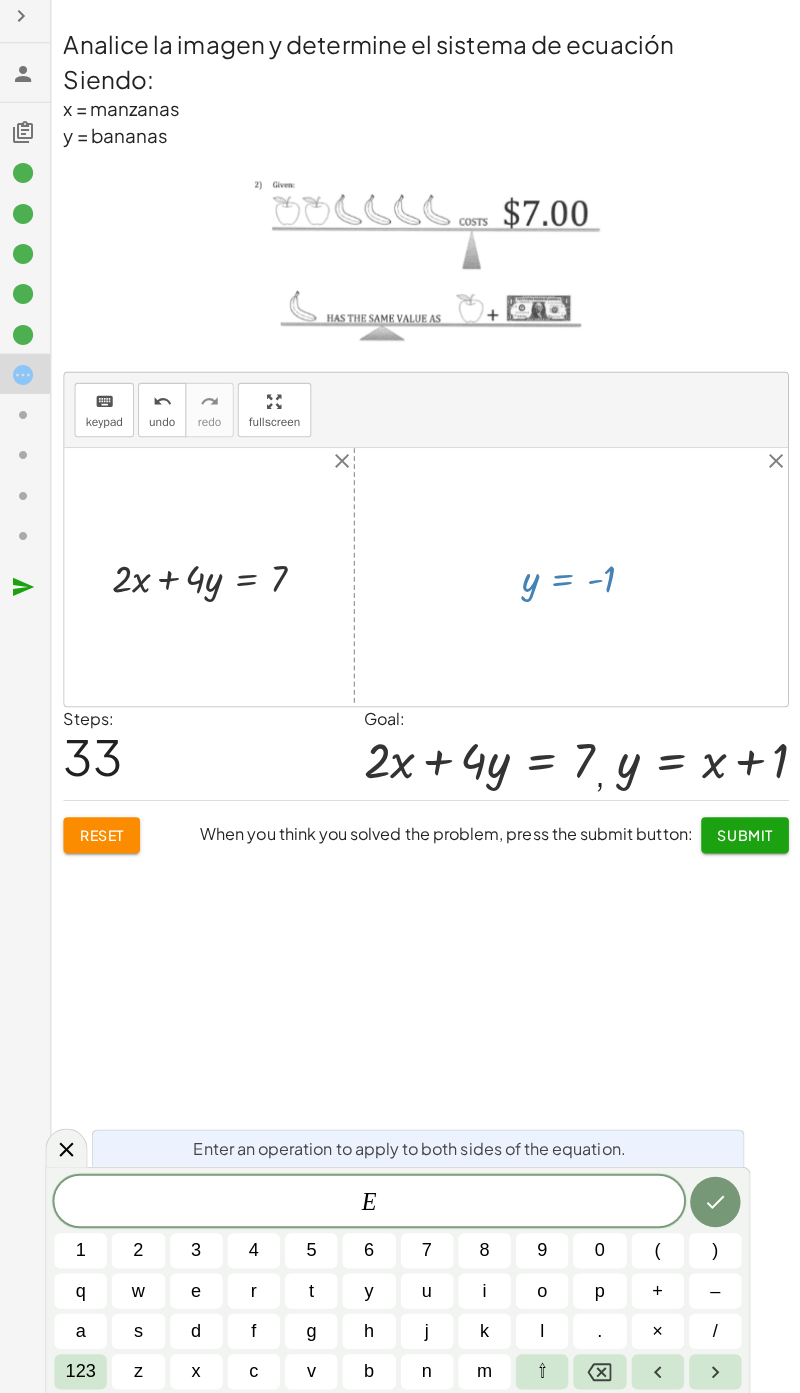 click on "⇧" at bounding box center (543, 1371) 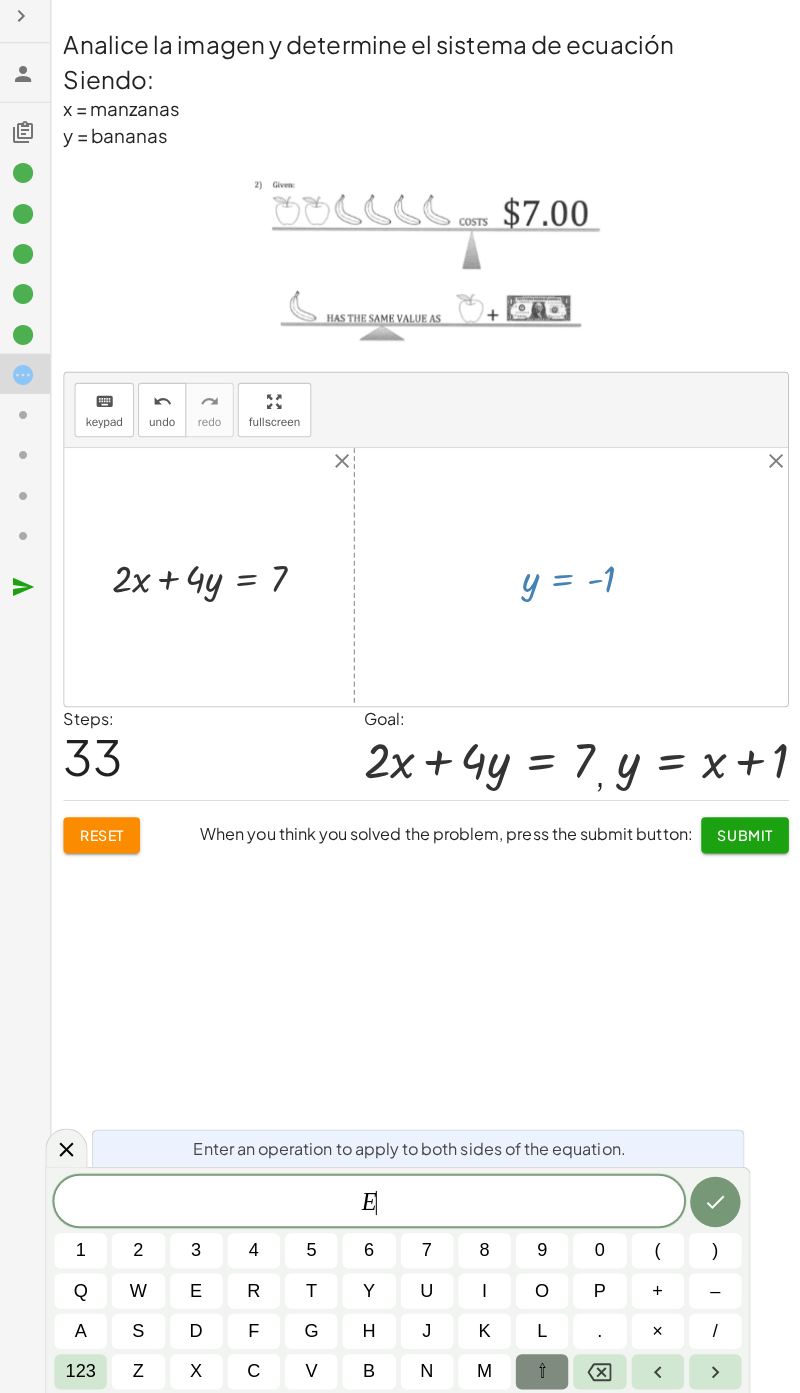 click at bounding box center (600, 1371) 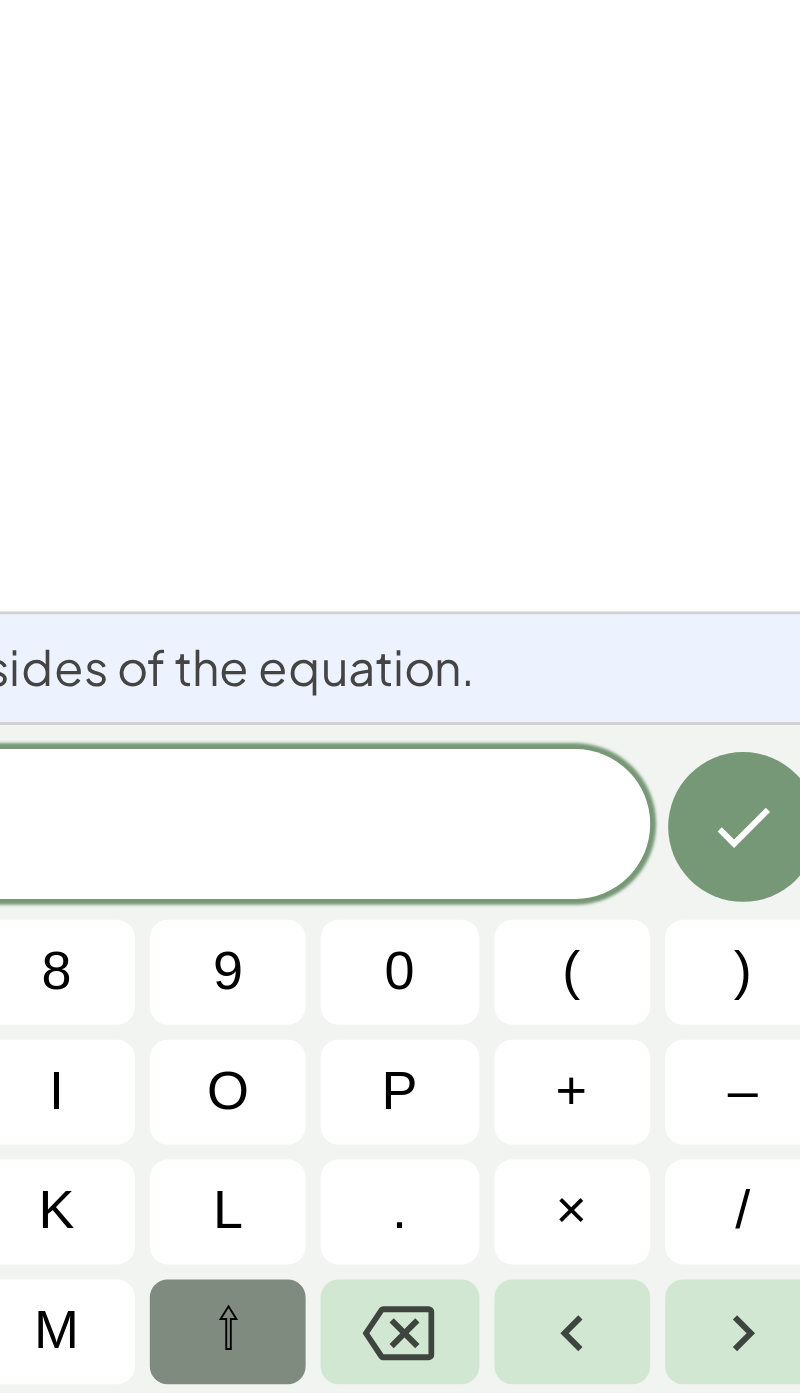 click 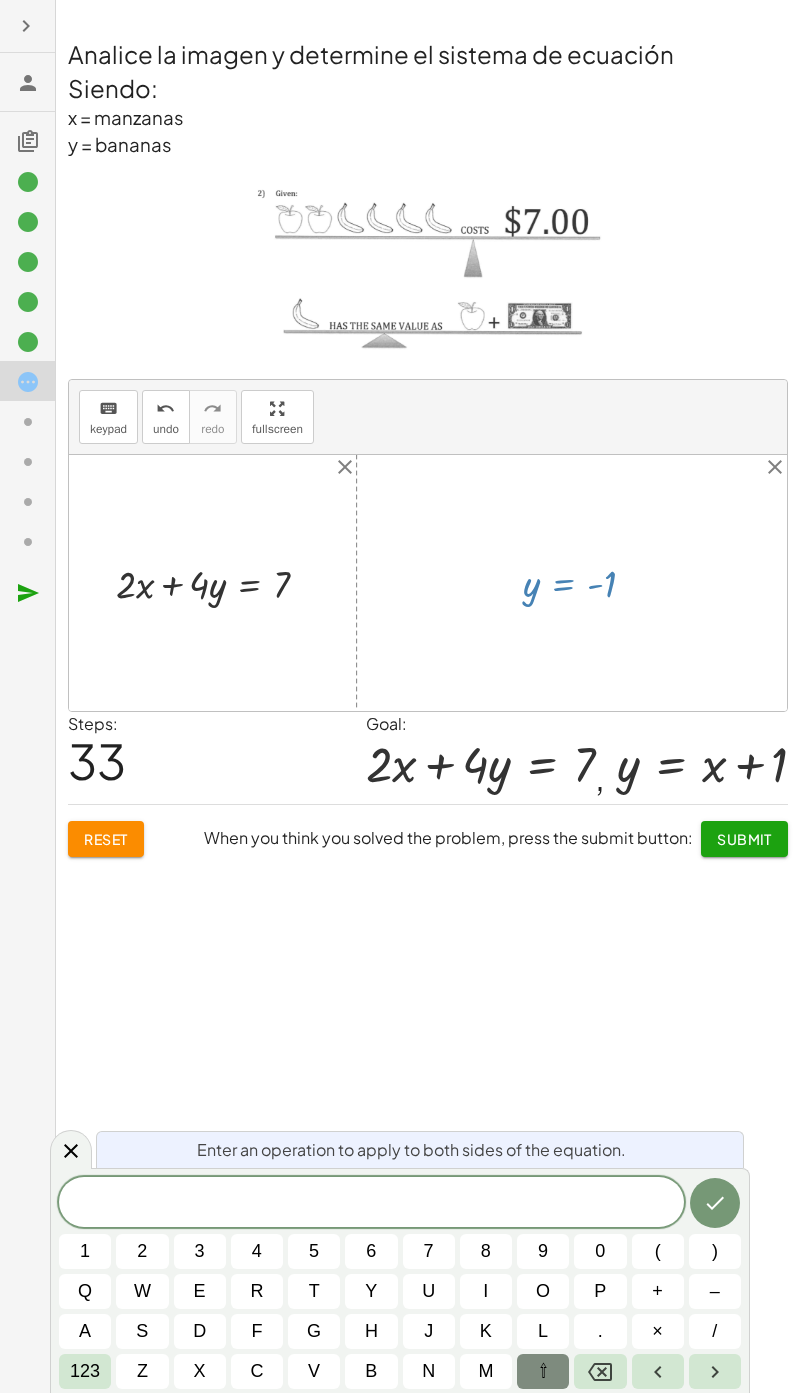 click on "x" at bounding box center (200, 1371) 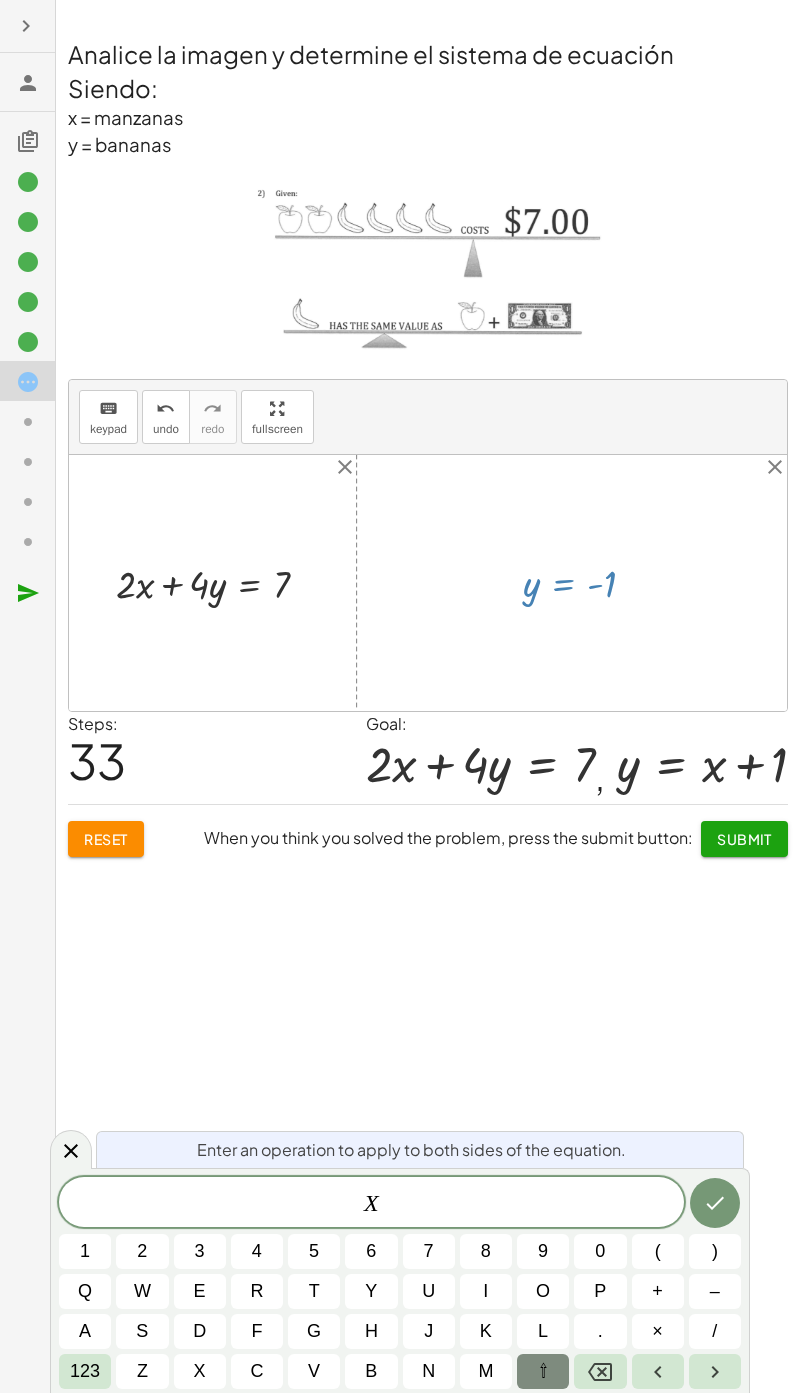 click on "×" at bounding box center (657, 1331) 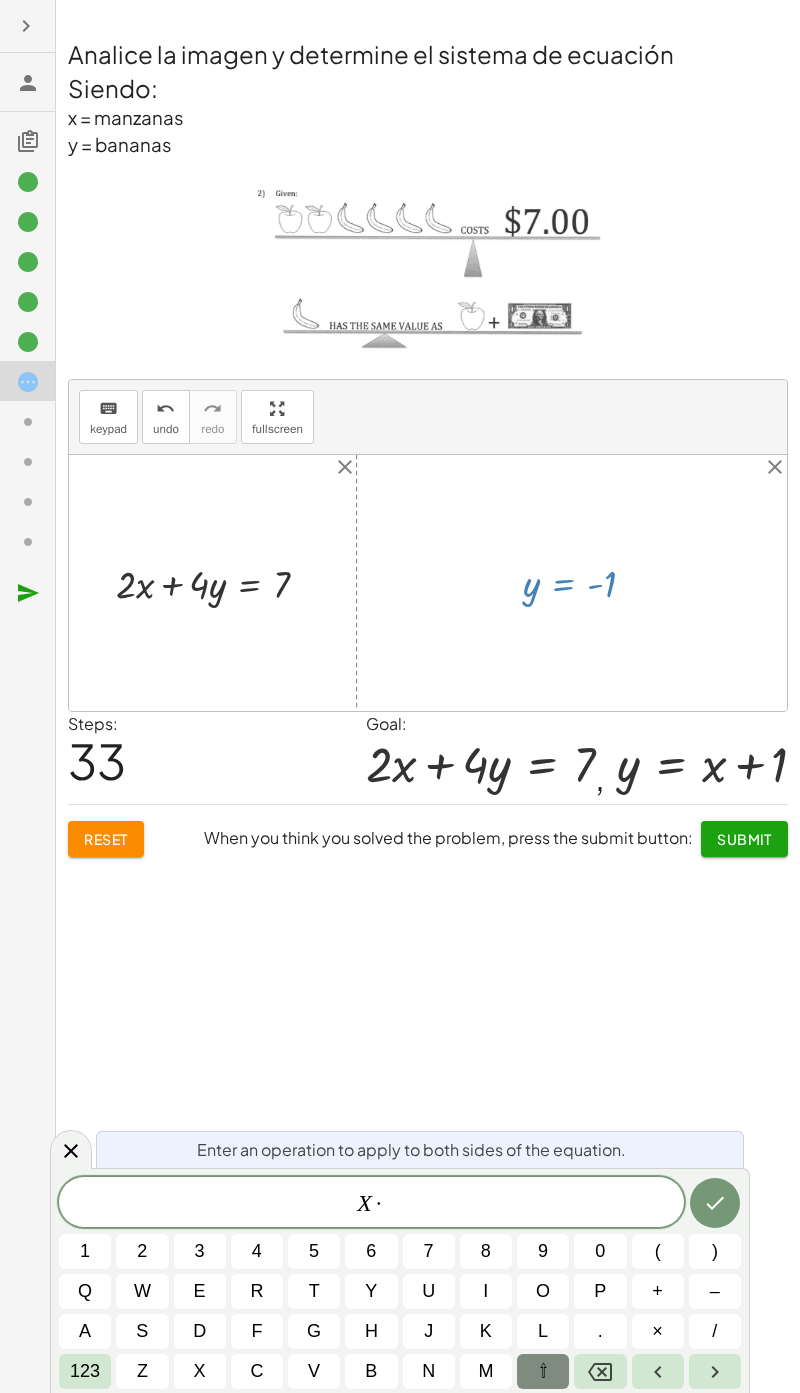 click at bounding box center (600, 1371) 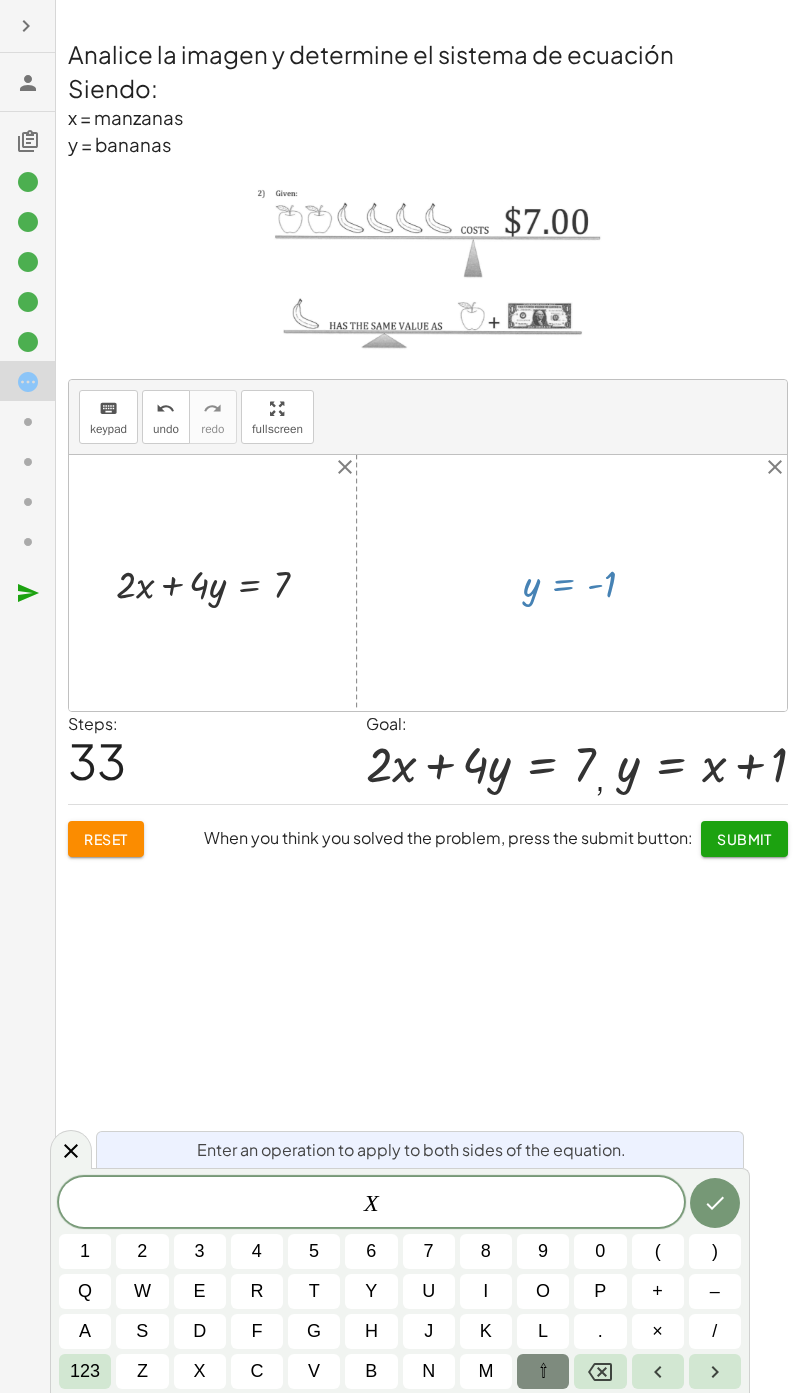click on "+" at bounding box center [658, 1291] 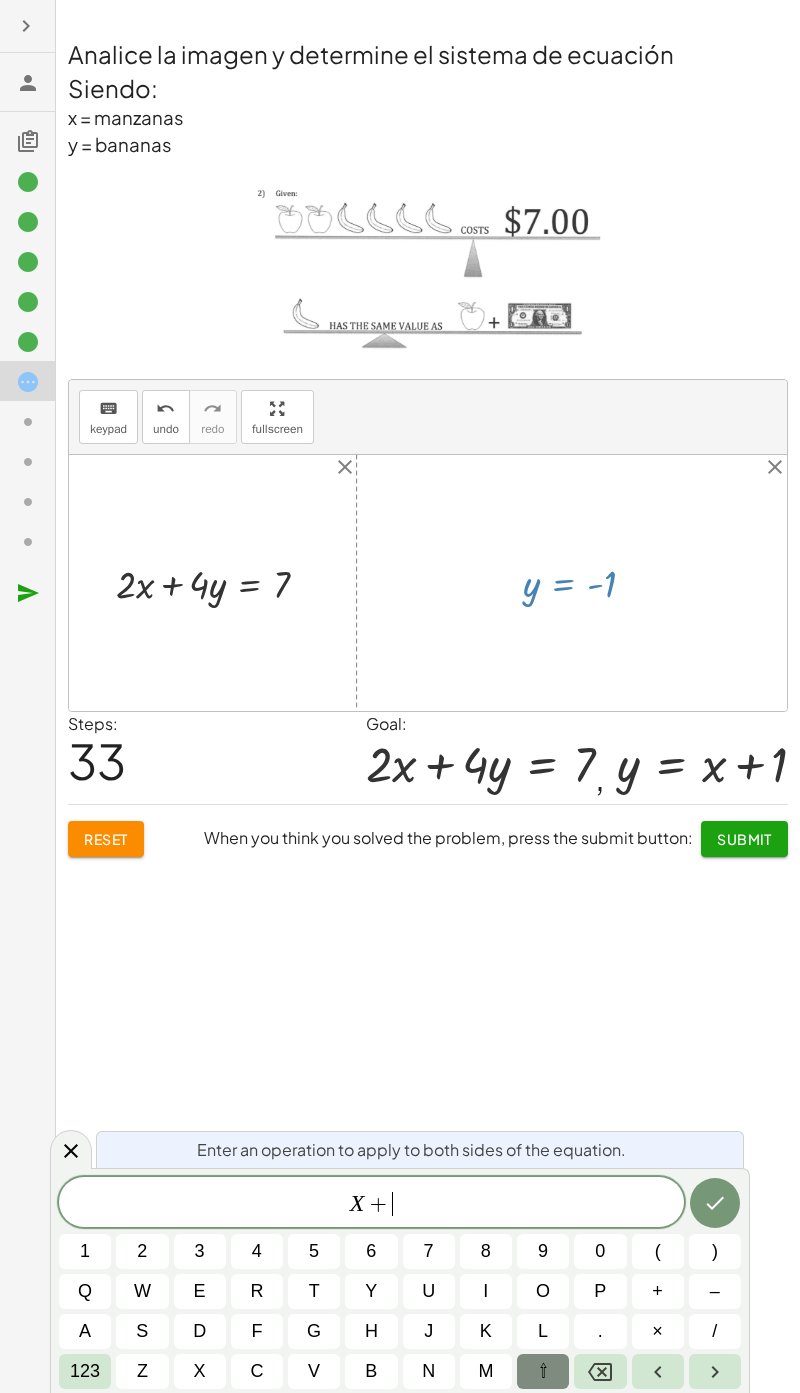 click on "1" at bounding box center [85, 1251] 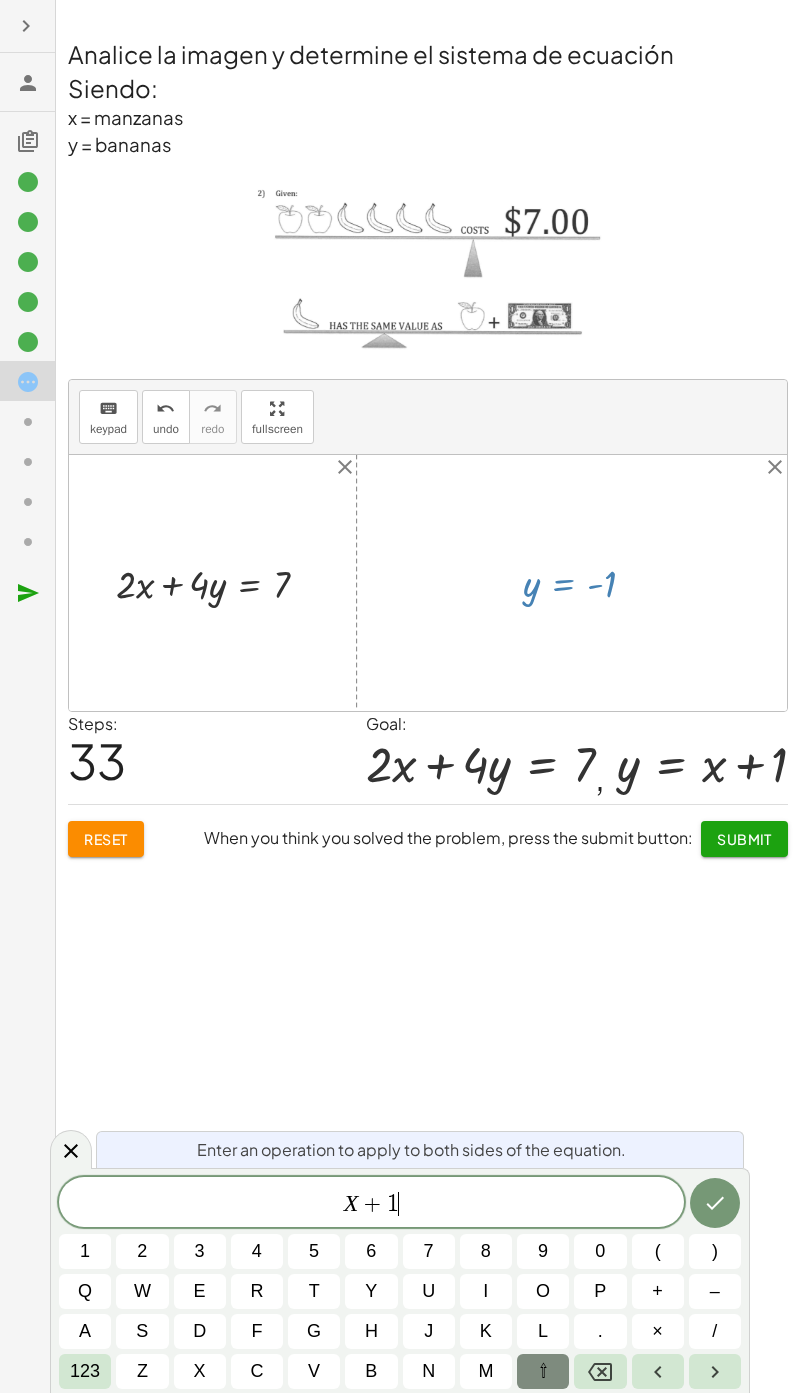 click at bounding box center (715, 1203) 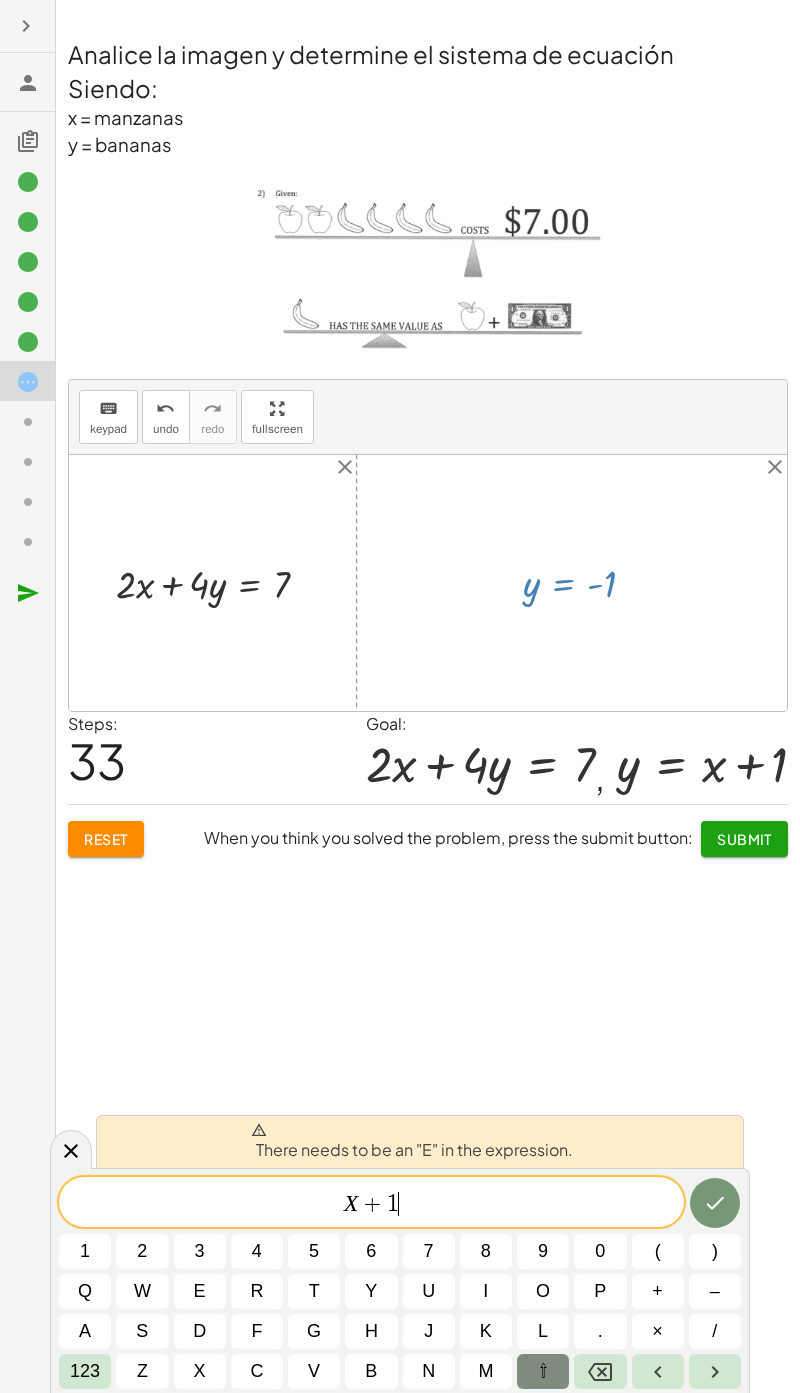 click on "Determine el mínimo común múltiplo de la ecuación uno del sistema de ecuaciones keyboard keypad undo undo redo redo fullscreen ⬚ × Steps:  0 Reset  When you think you solved the problem, press the submit button:  Continue  Determine el mínimo común múltiplo de la ecuación dos del sistema de ecuaciones keyboard keypad undo undo redo redo fullscreen ⬚ 12 × Steps:  1 Reset  When you think you solved the problem, press the submit button:  Continue  Encuentre la ecuación equivalente de la primera ecuación del sistema. keyboard keypad undo undo redo redo fullscreen + · ⬚ · x · 3 − · ⬚ · · y · 2 = · ⬚ · - 1 + · 2 · ⬚ · · x · 3 · 3 − · ⬚ · · y · 2 · 3 = · ⬚ · 3 · - 1 + · 2 · ⬚ · · x · 3 · 3 · 2 − · ⬚ · · y · 2 · 2 · 3 = · ⬚ · 2 · - 3 + · 2 · ⬚ · · x · 3 · 3 · 2 − · ⬚ · y ·" 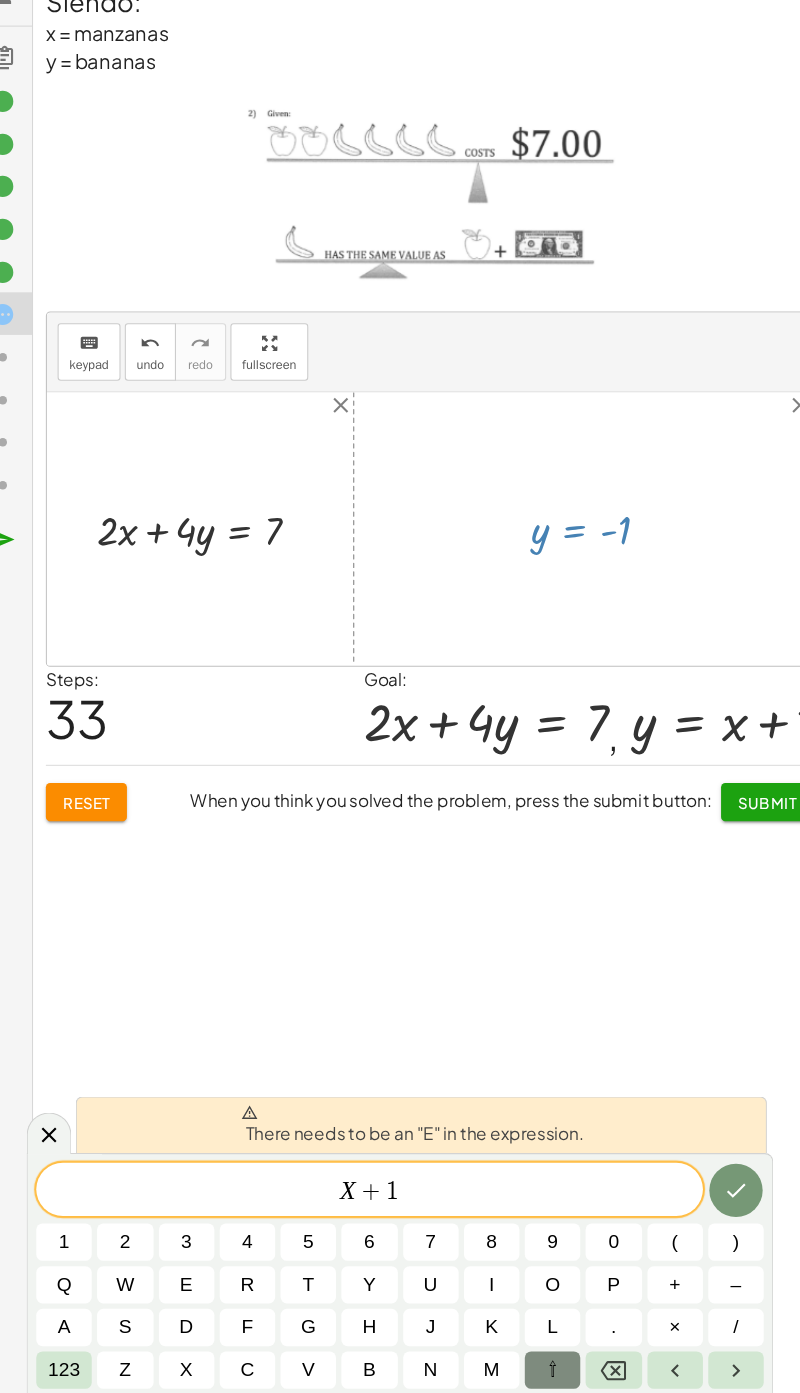 click on "." at bounding box center [600, 1331] 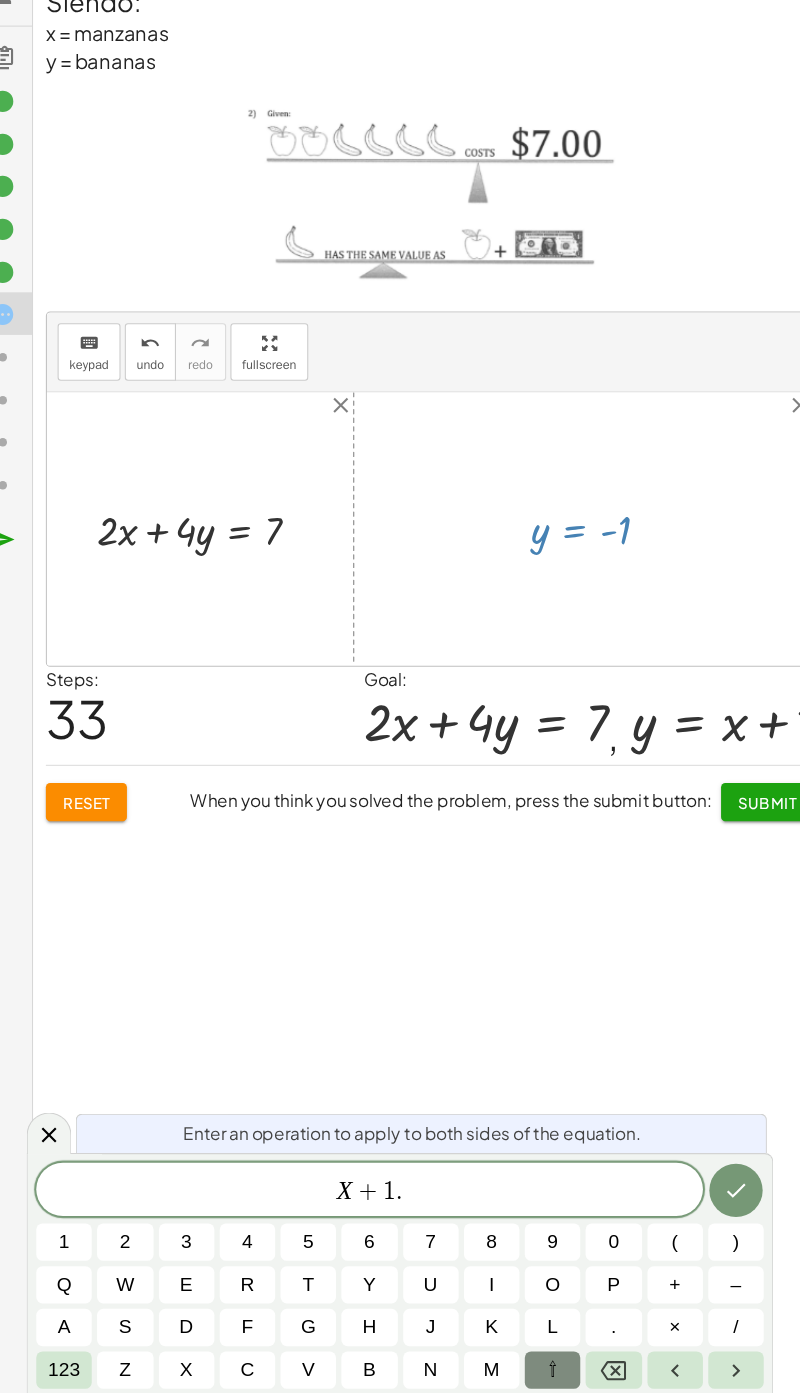 click on "." at bounding box center (600, 1331) 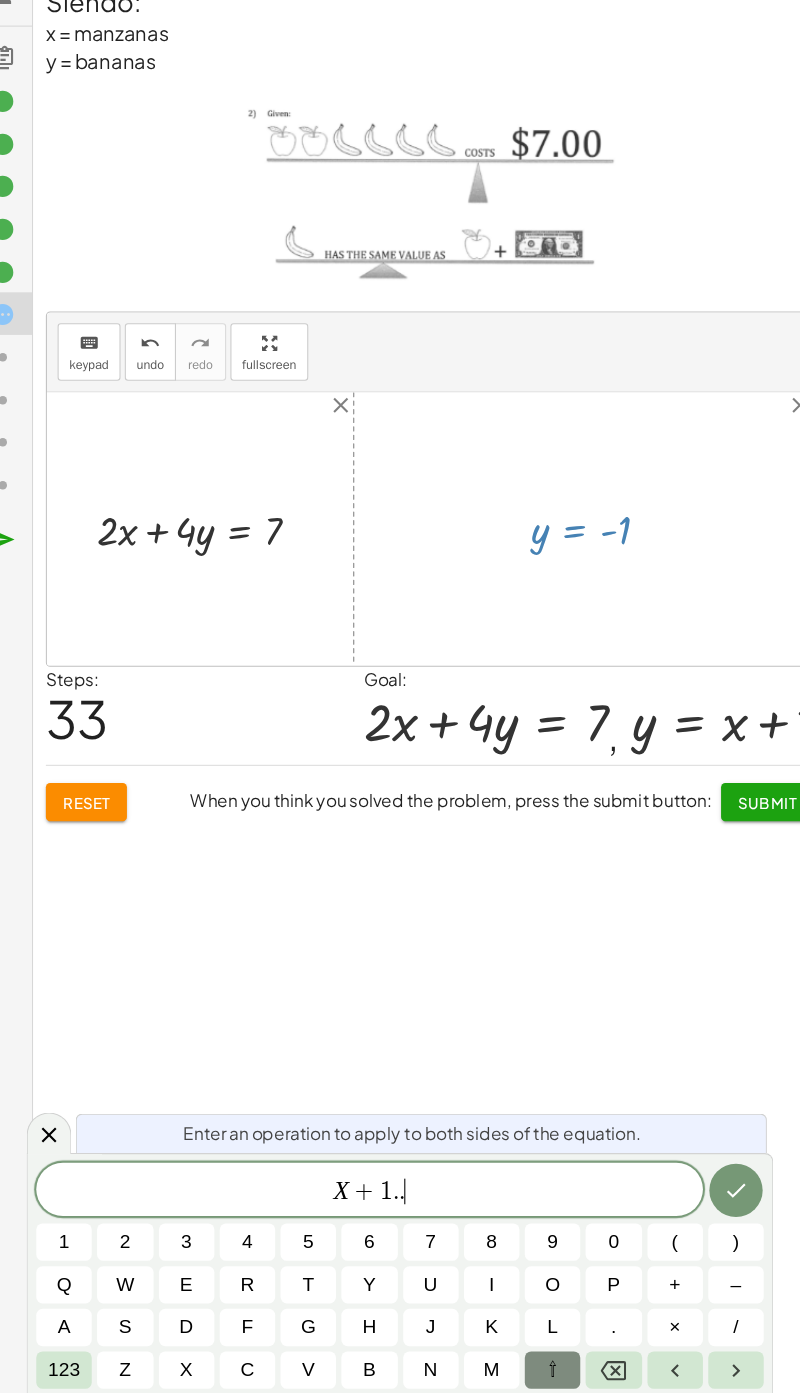 click at bounding box center (600, 1371) 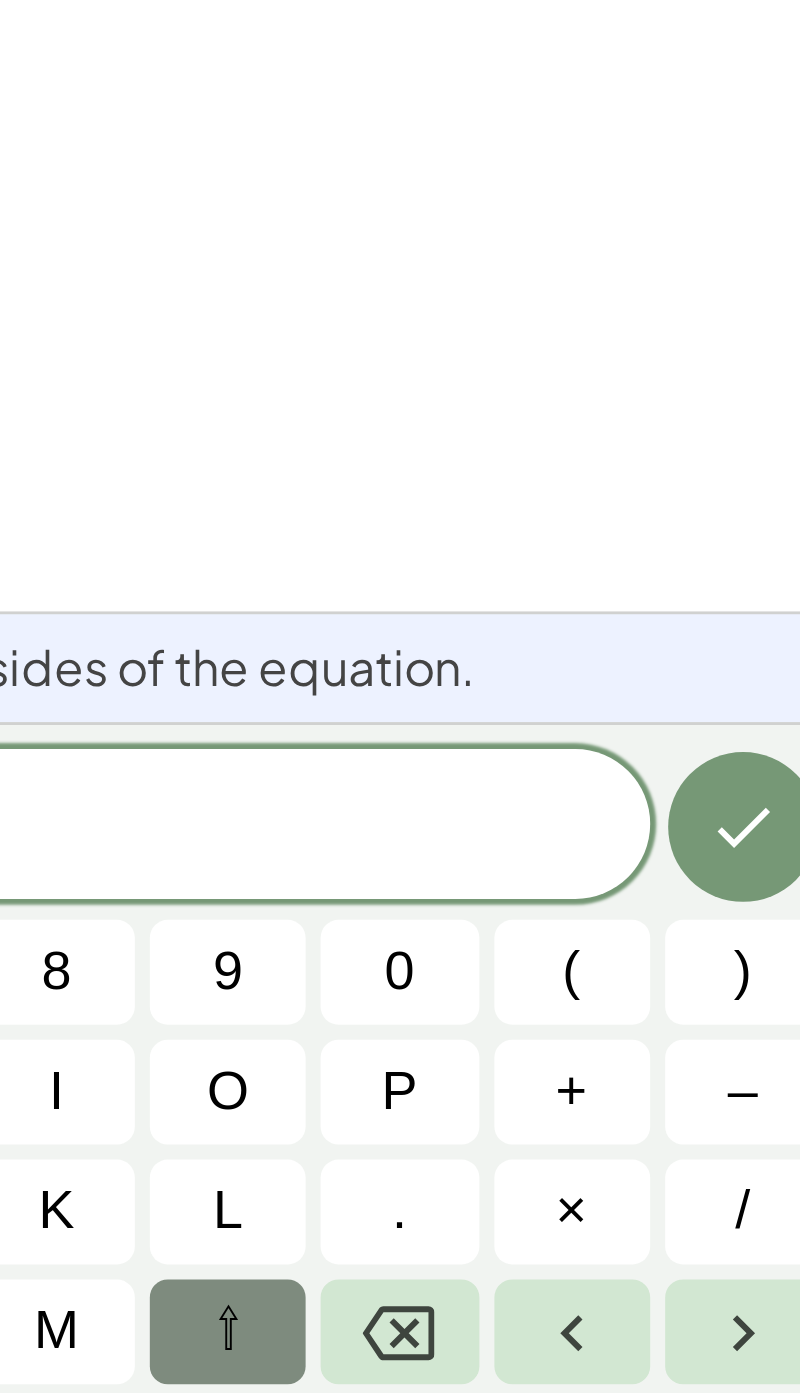 click 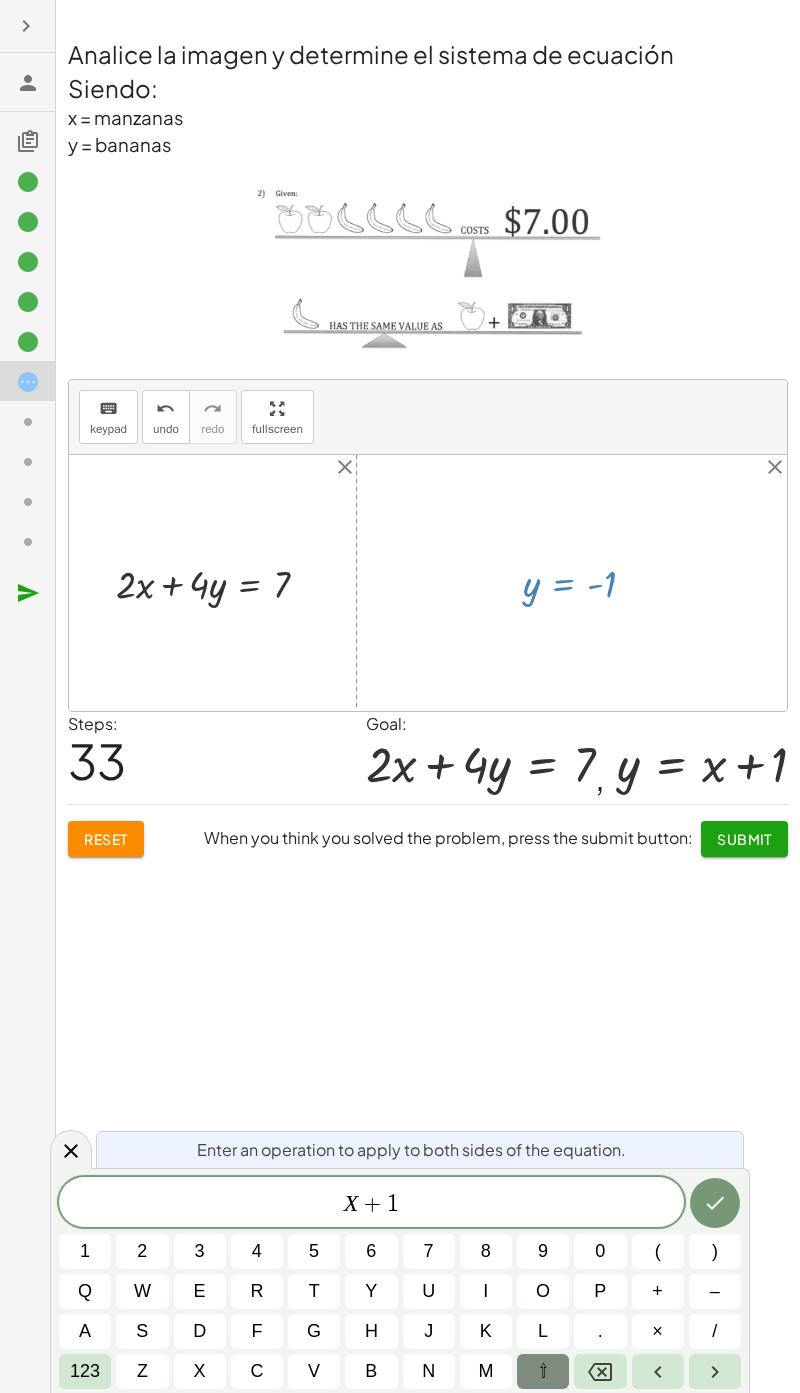click at bounding box center [600, 1371] 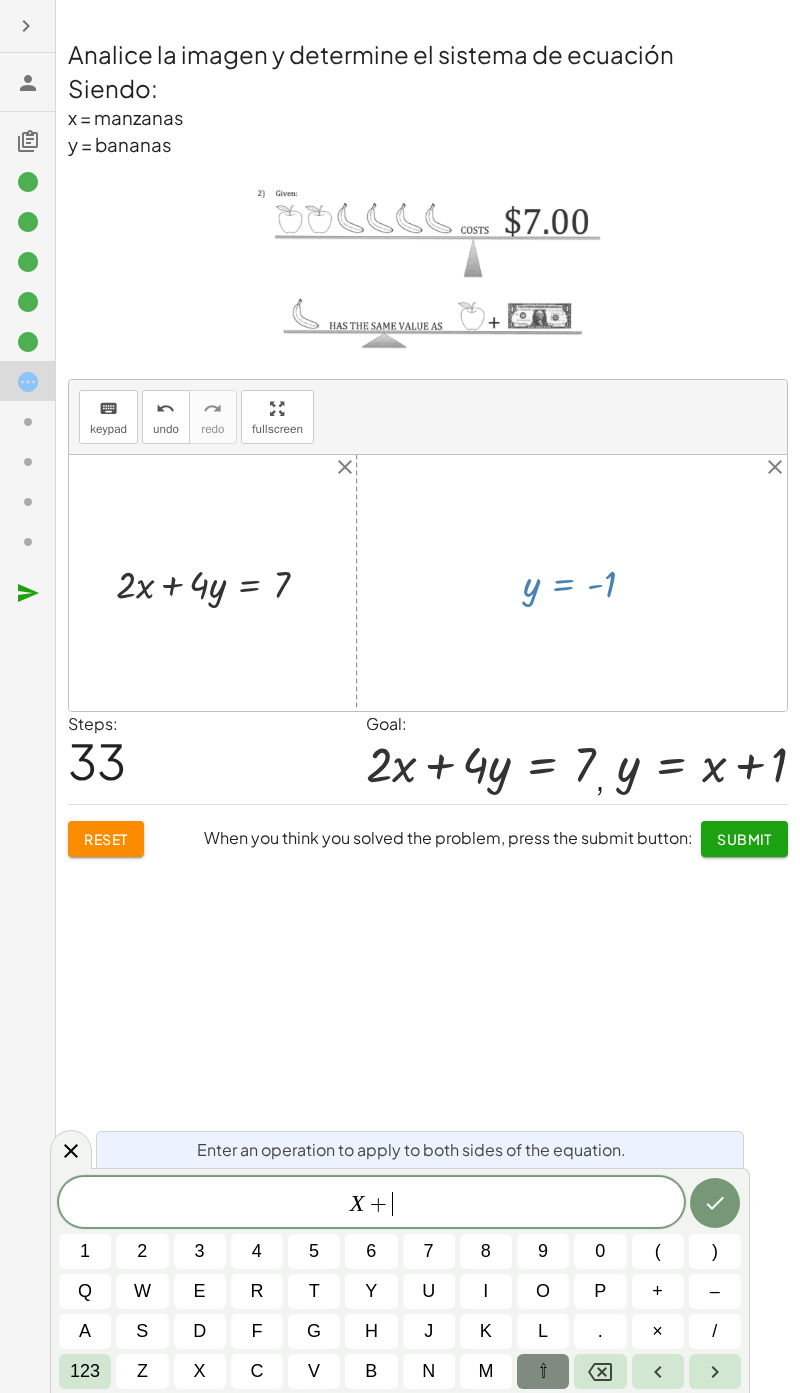 click at bounding box center (600, 1371) 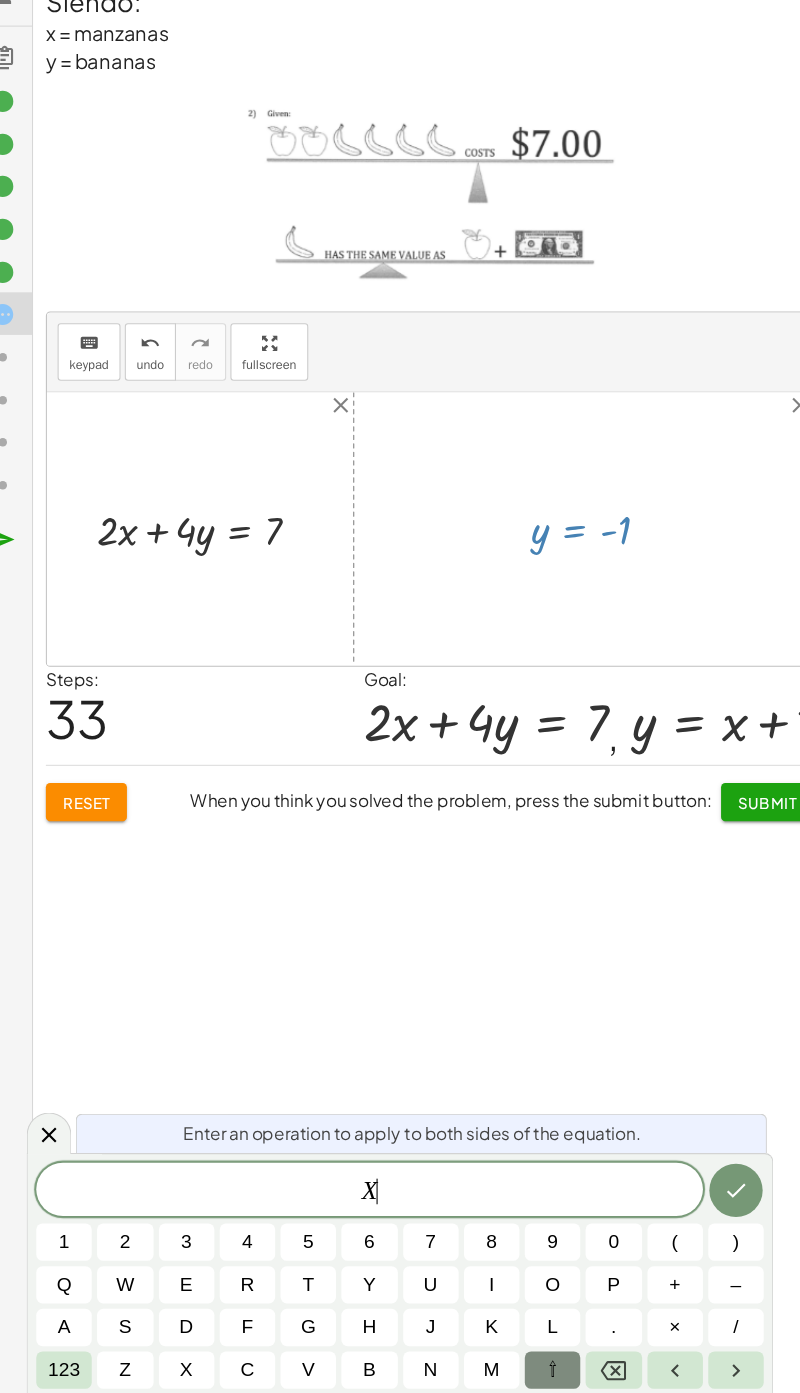 click at bounding box center [600, 1371] 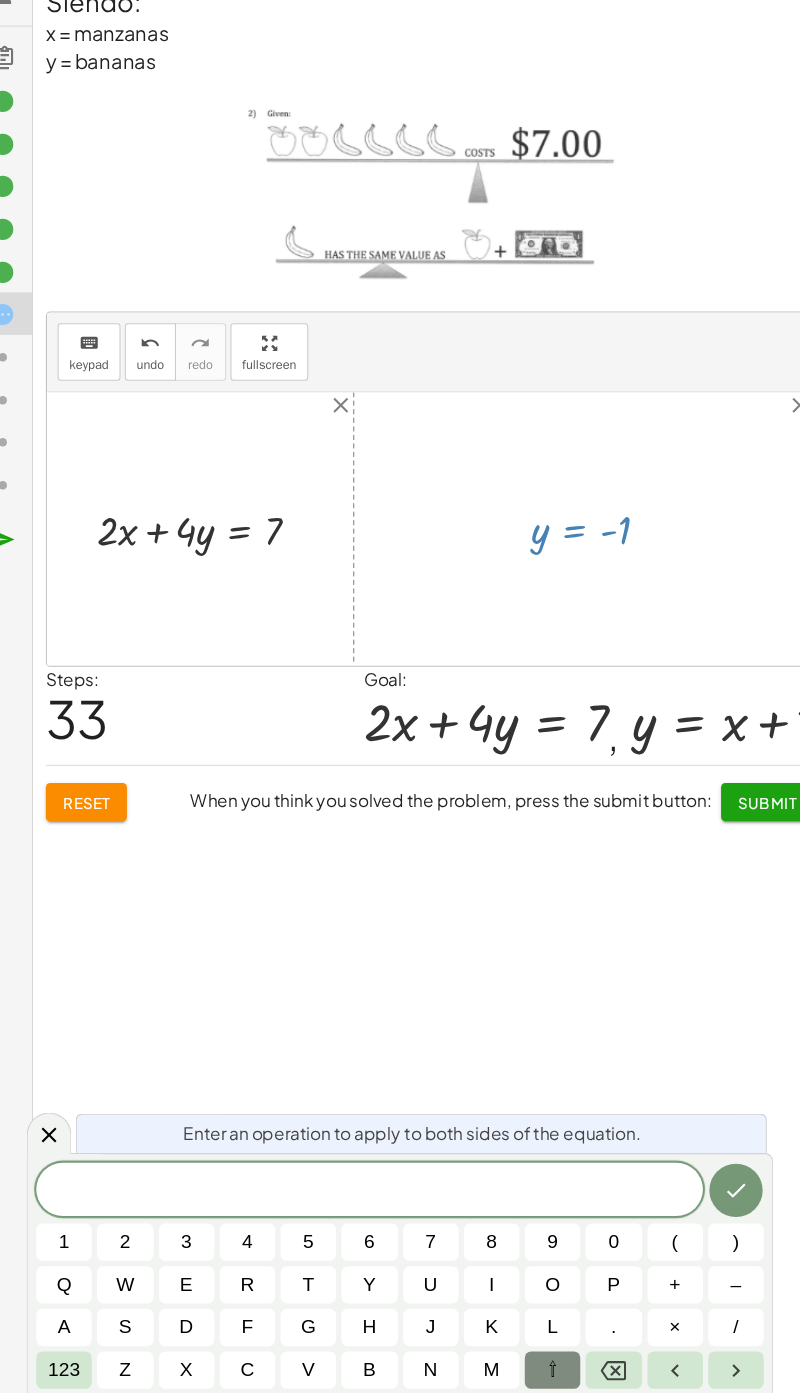 click on "Reset" at bounding box center (106, 839) 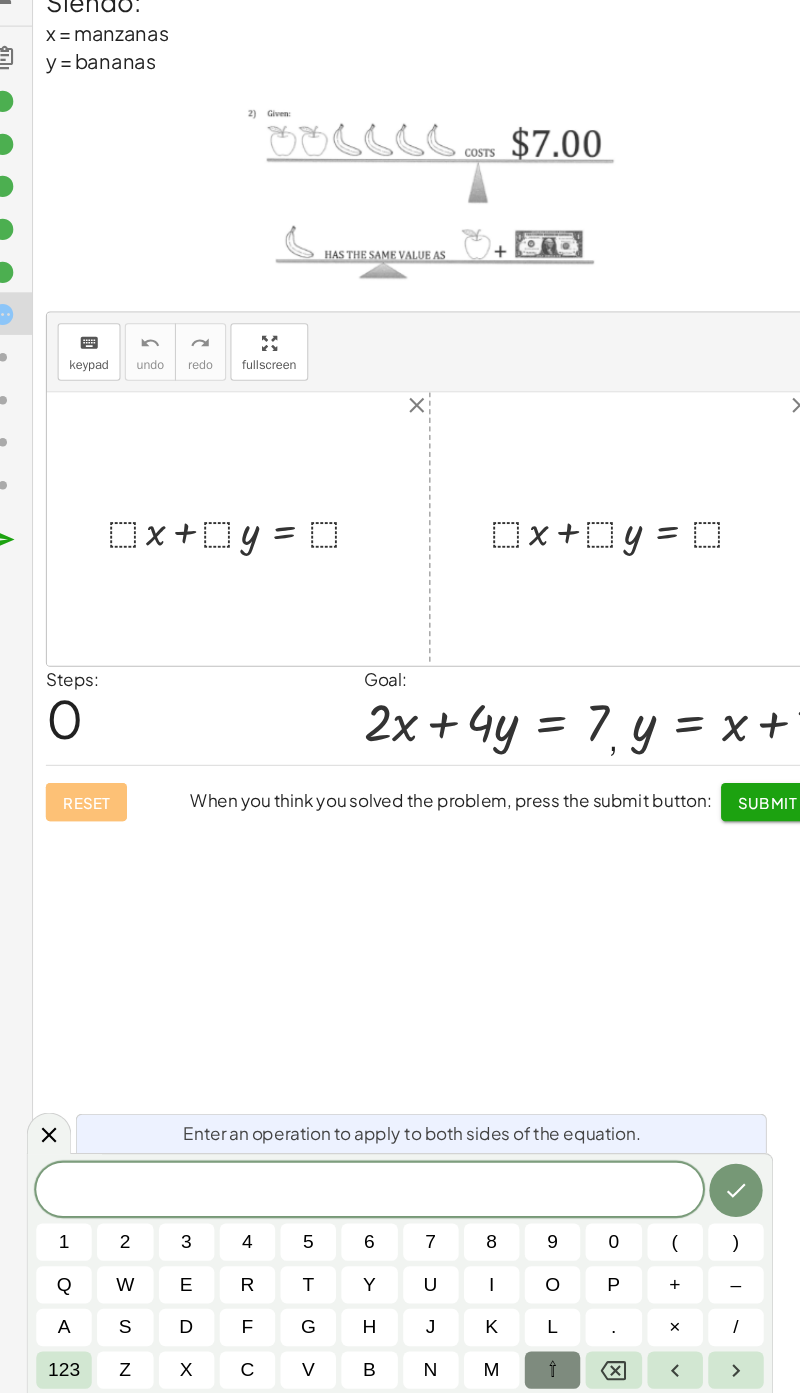 click on "Analice la imagen y determine el sistema de ecuación Siendo:  x = manzanas y = bananas keyboard keypad undo undo redo redo fullscreen + · ⬚ · x + · ⬚ · y = ⬚ + · ⬚ · x + · ⬚ · y = ⬚ × close close Steps:  0 Goal: + · 2 · x + · 4 · y = 7 ,  y = + x + 1 Reset  When you think you solved the problem, press the submit button: Submit" 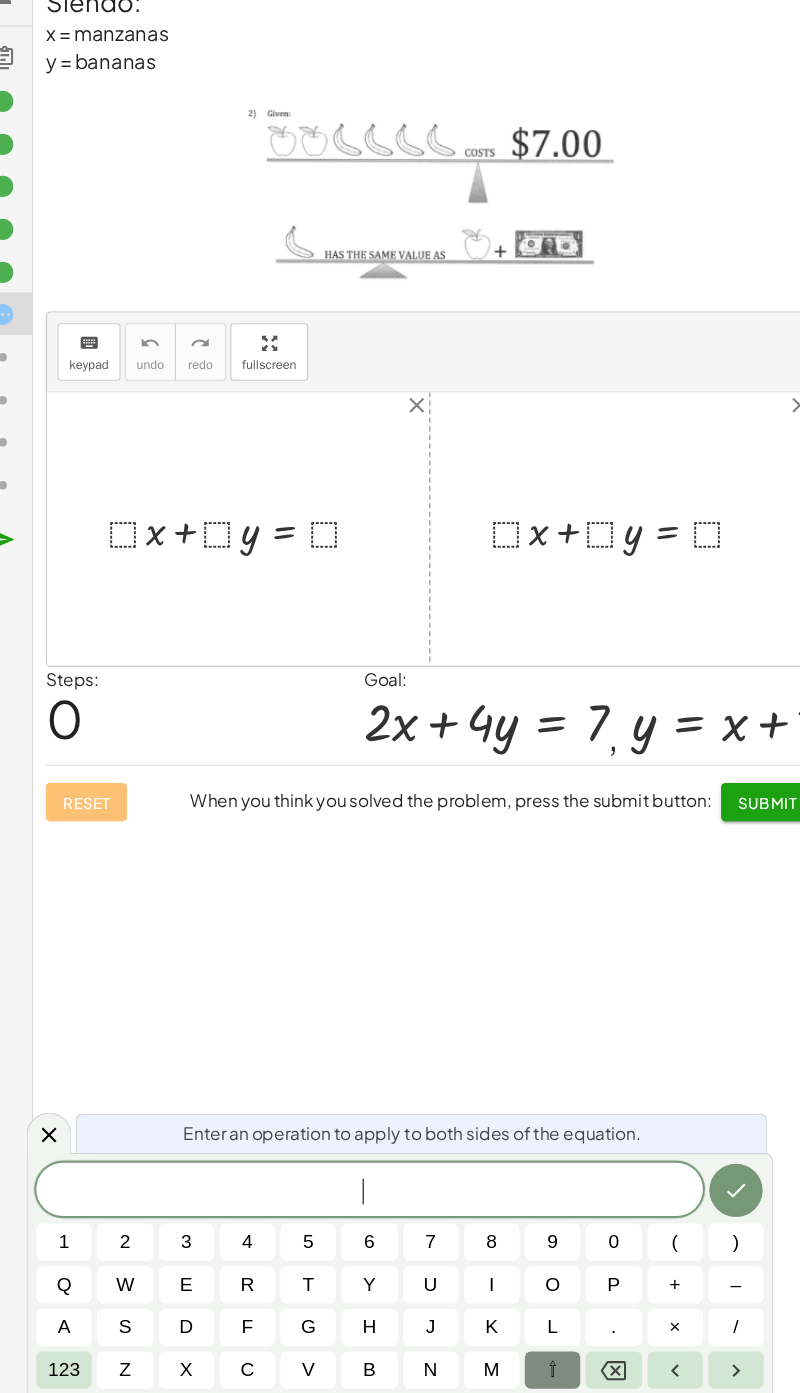 scroll, scrollTop: 0, scrollLeft: 0, axis: both 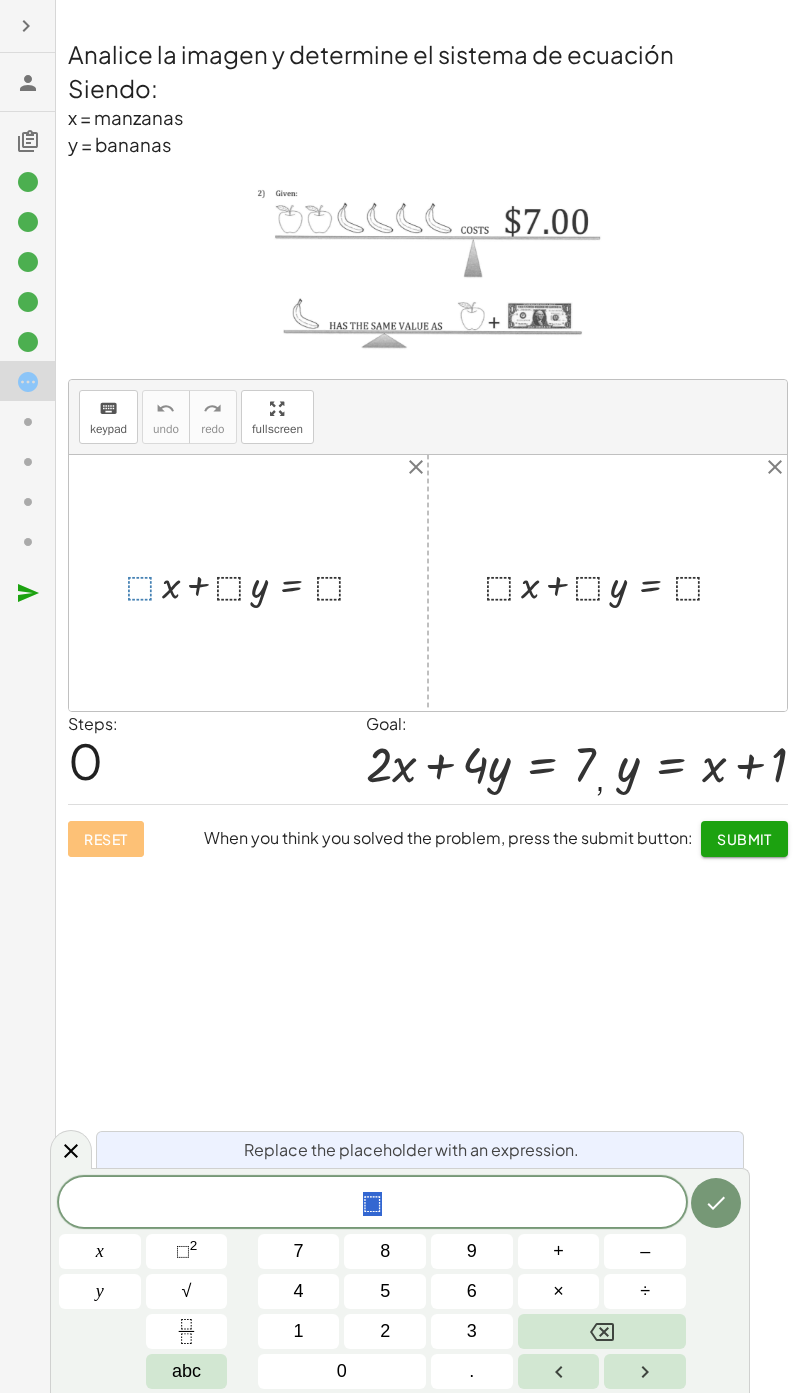 click on "2" at bounding box center (385, 1331) 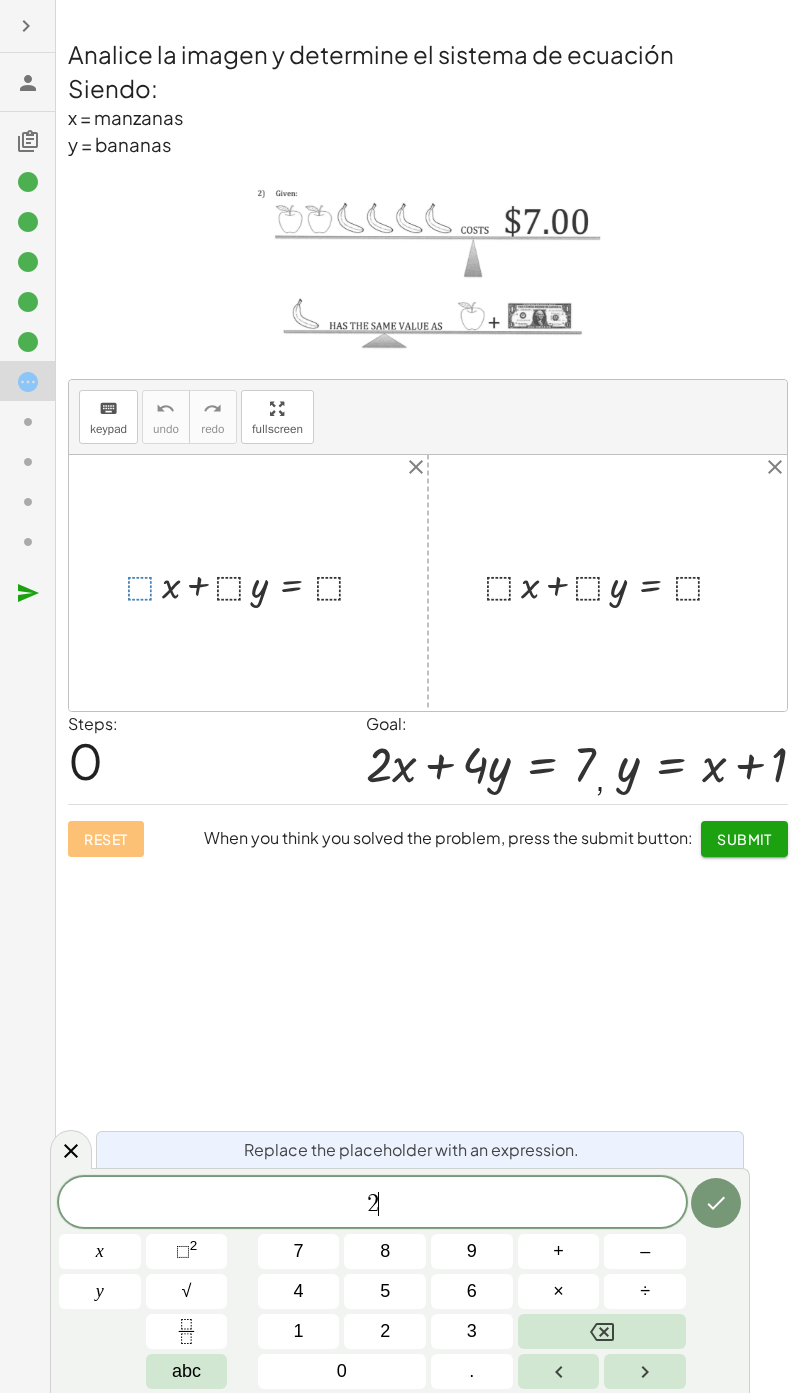 click 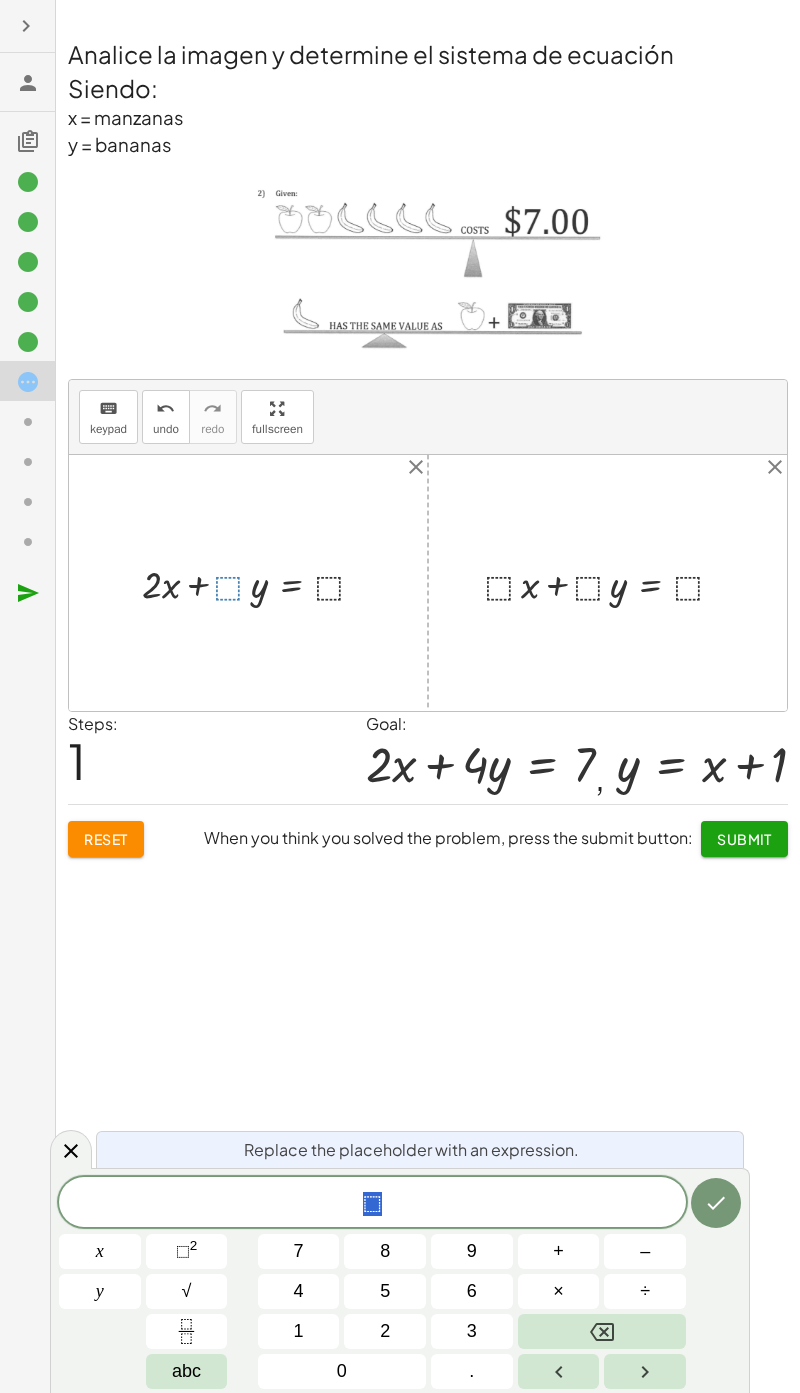 click on "4" at bounding box center (299, 1291) 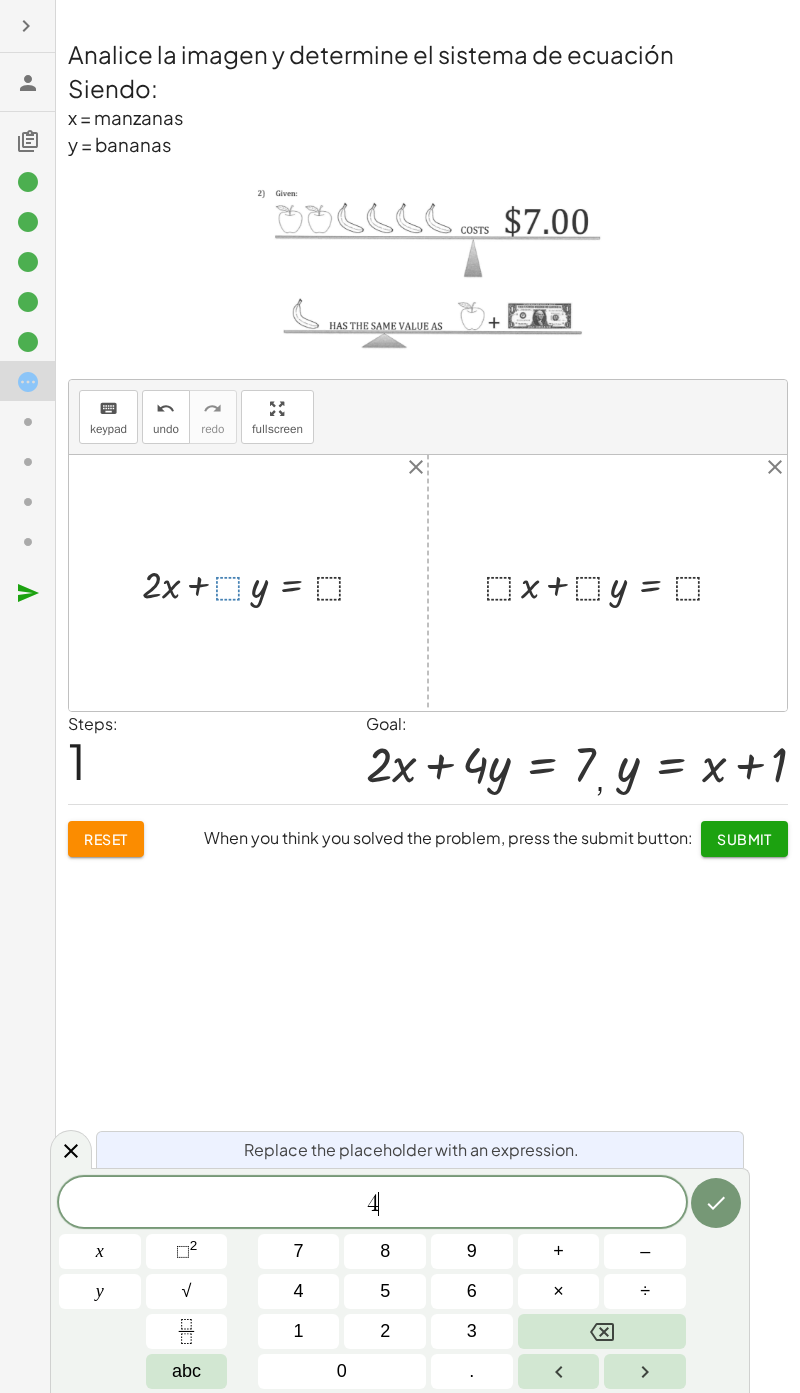 click at bounding box center [602, 1331] 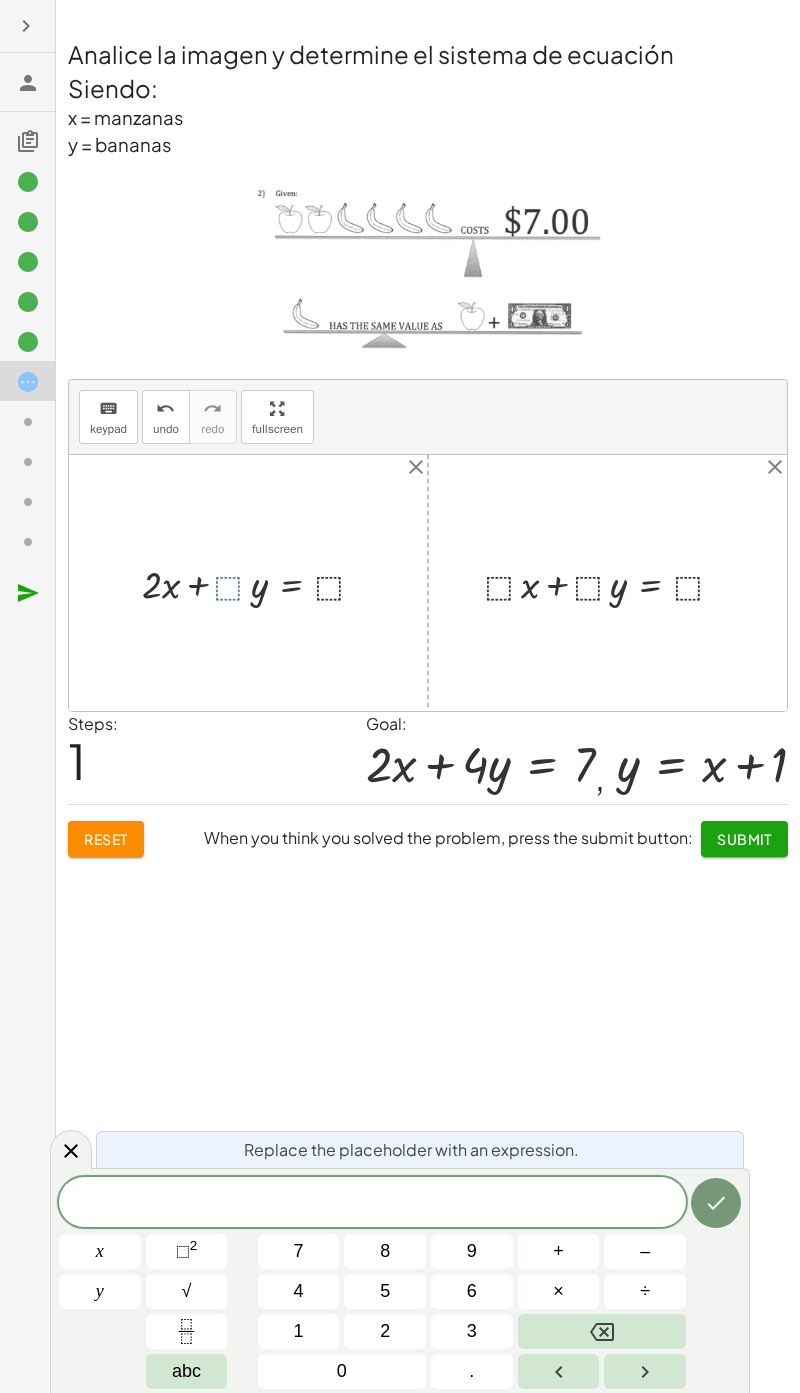 click on "4" at bounding box center [299, 1291] 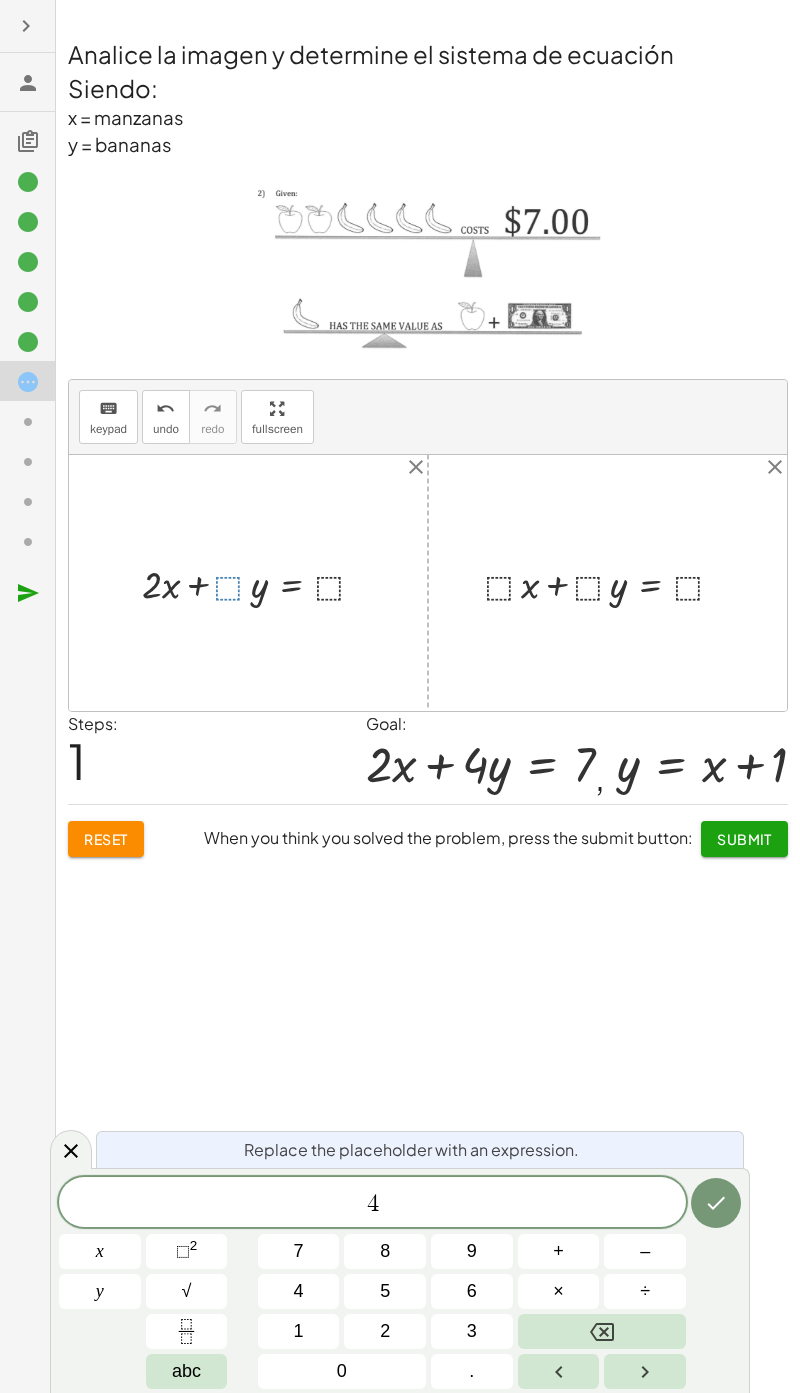 click at bounding box center (716, 1203) 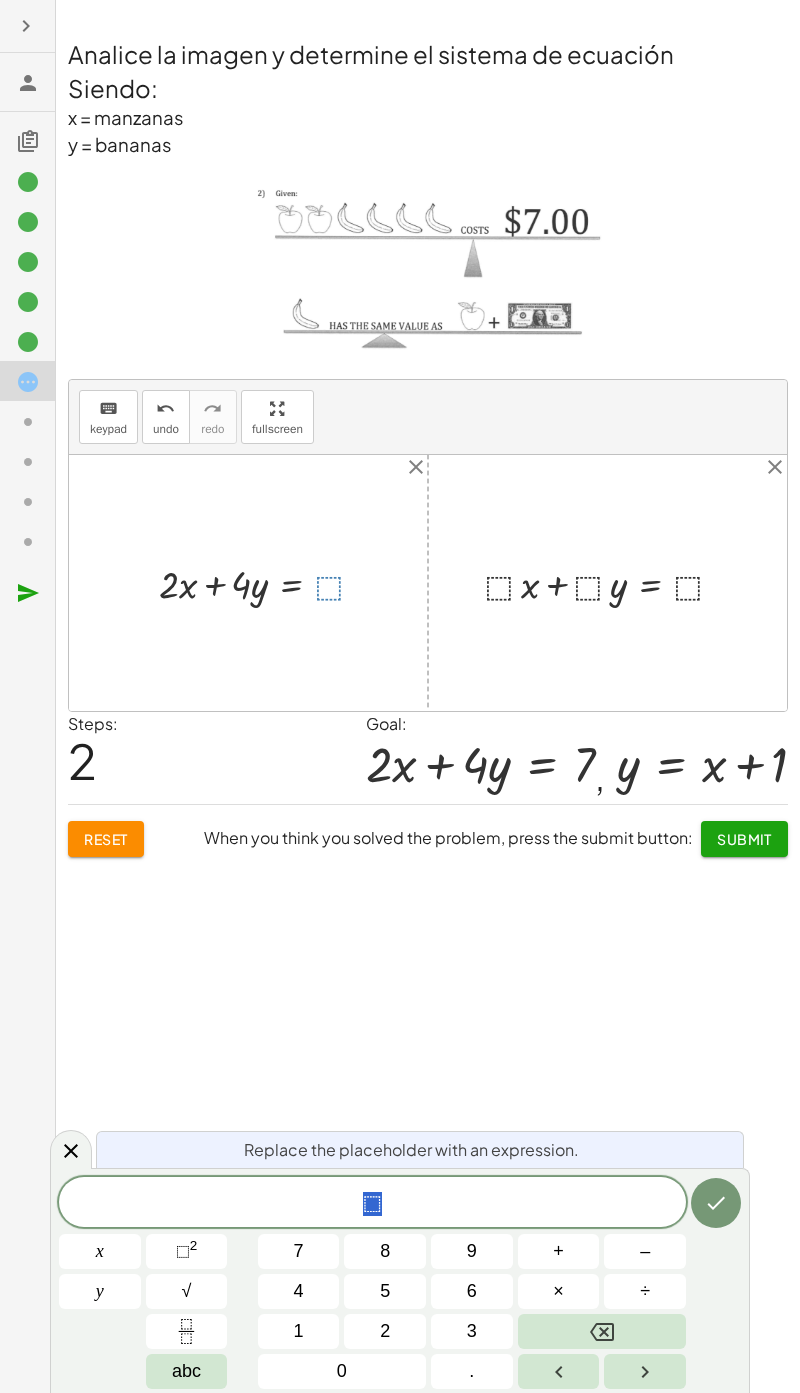 click on "7" at bounding box center (299, 1251) 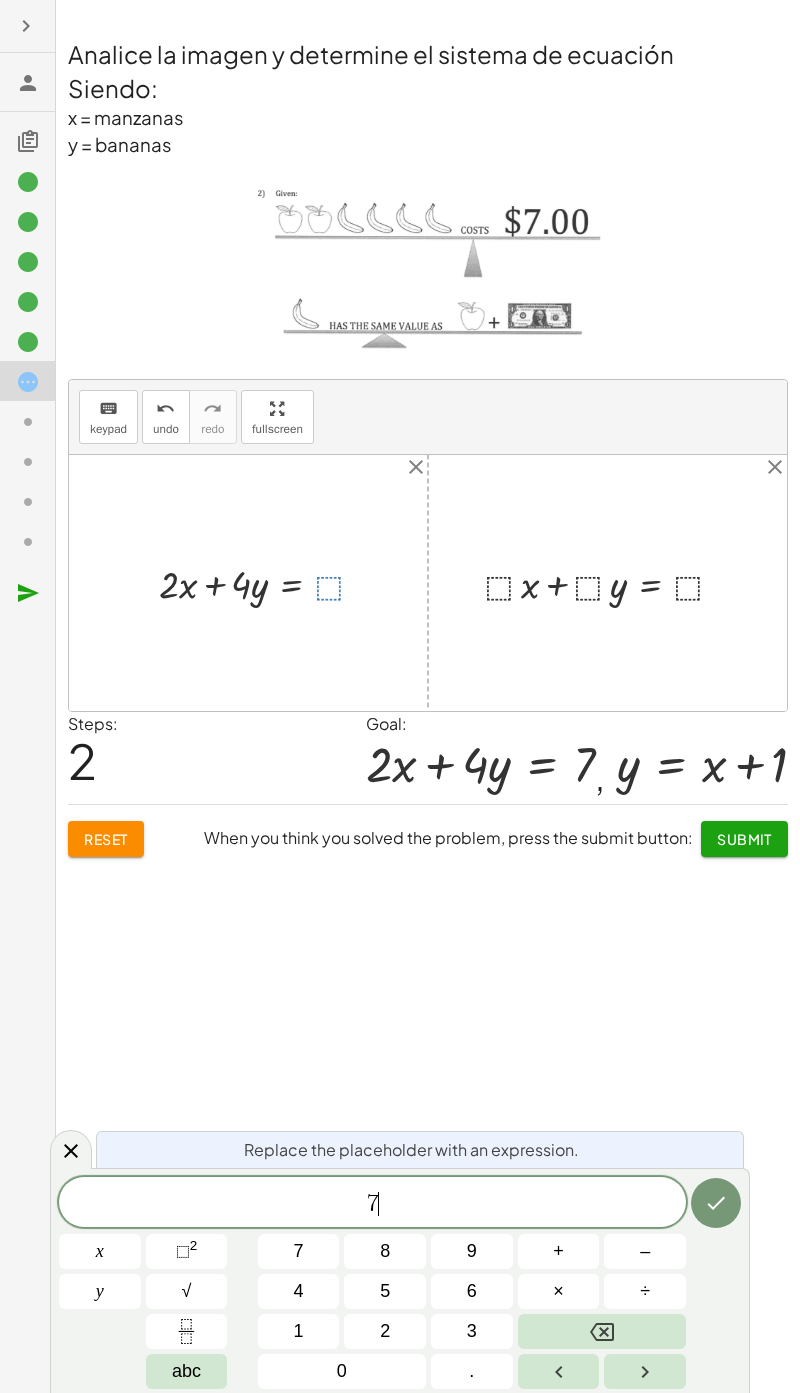 click 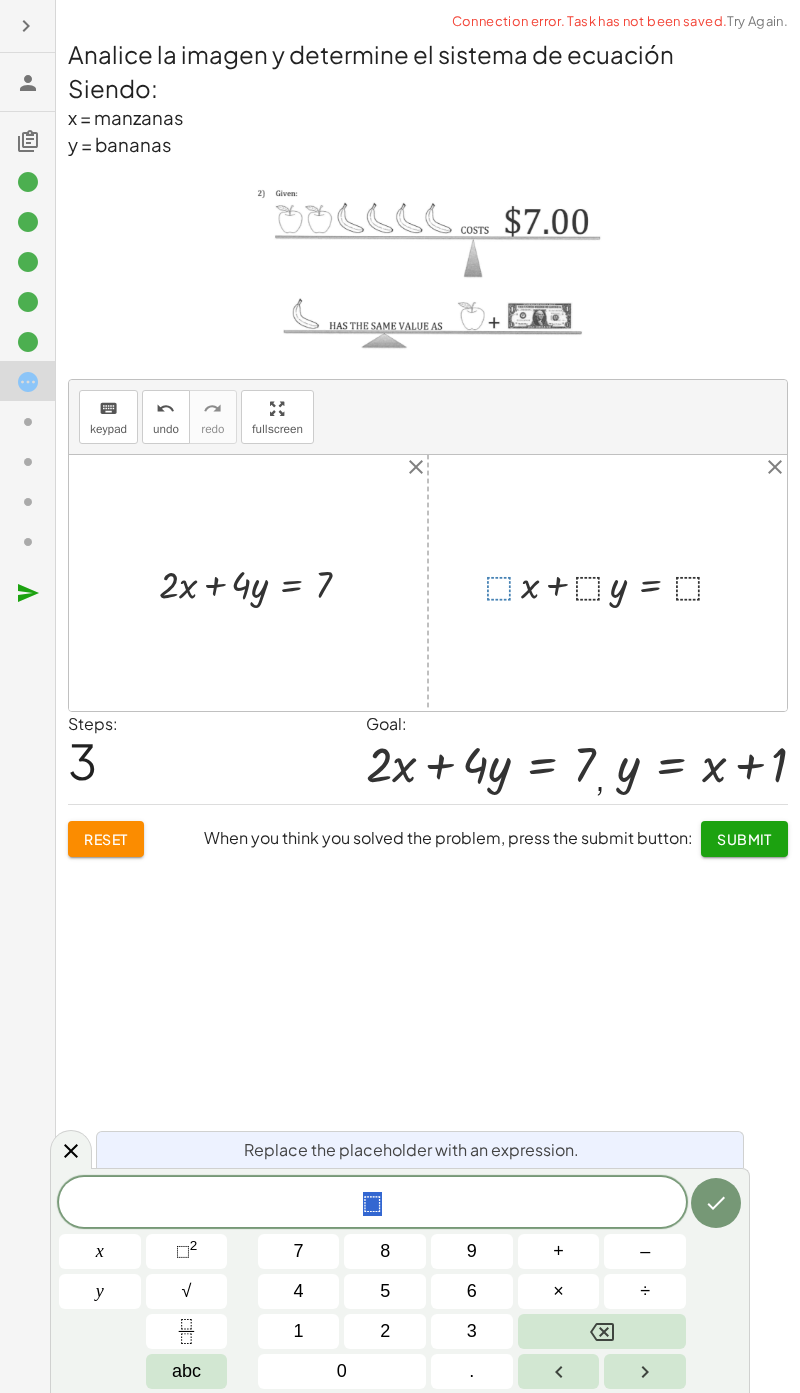 click on "abc" at bounding box center [187, 1371] 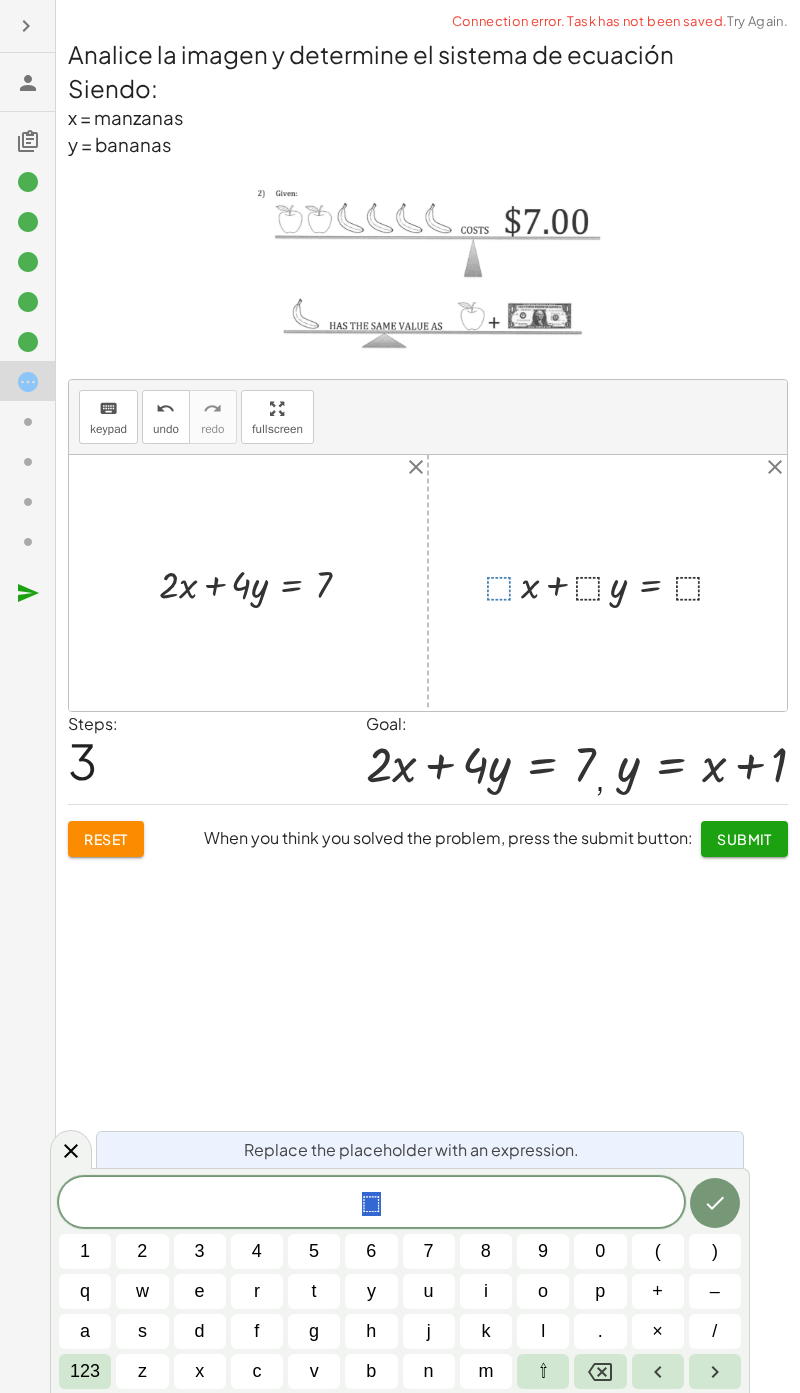 click on "x" at bounding box center (200, 1371) 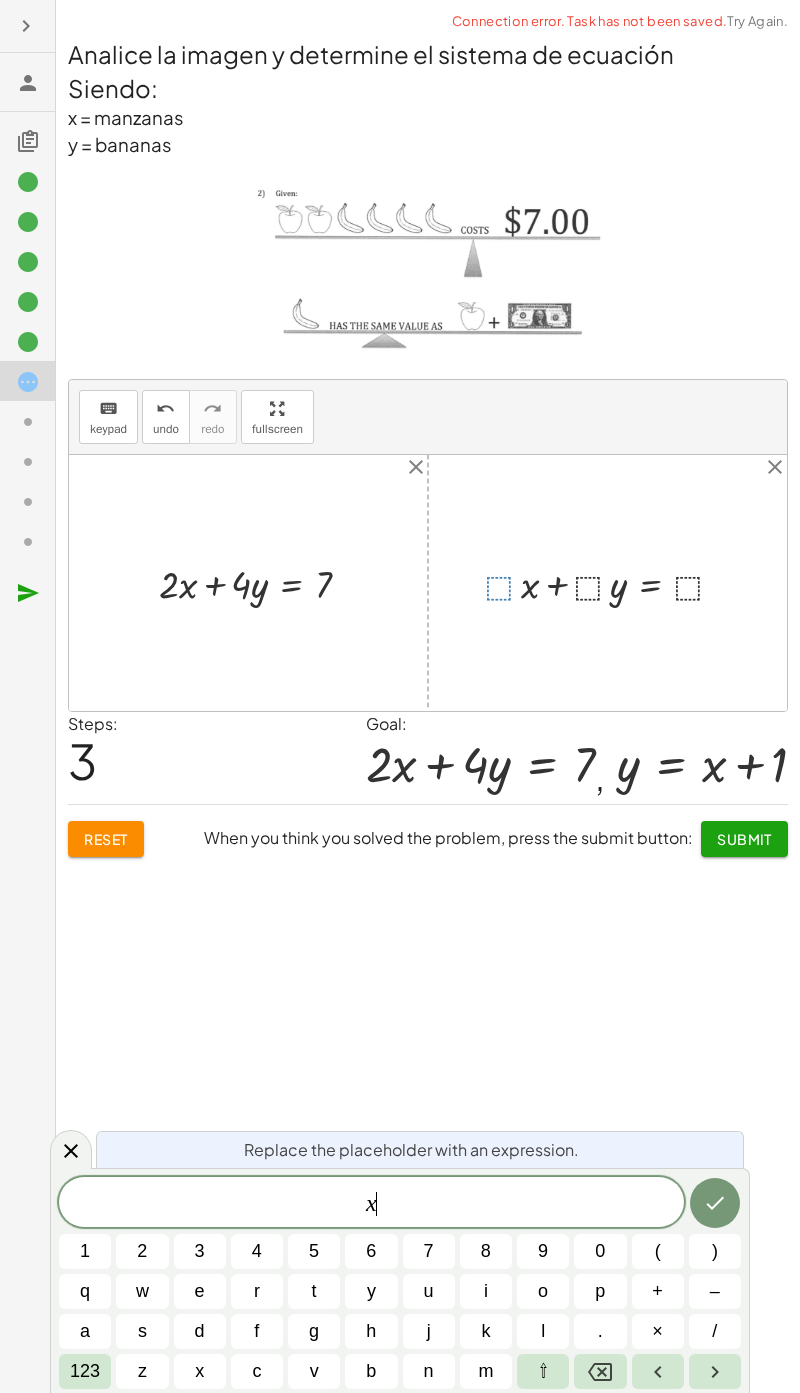 click at bounding box center [715, 1203] 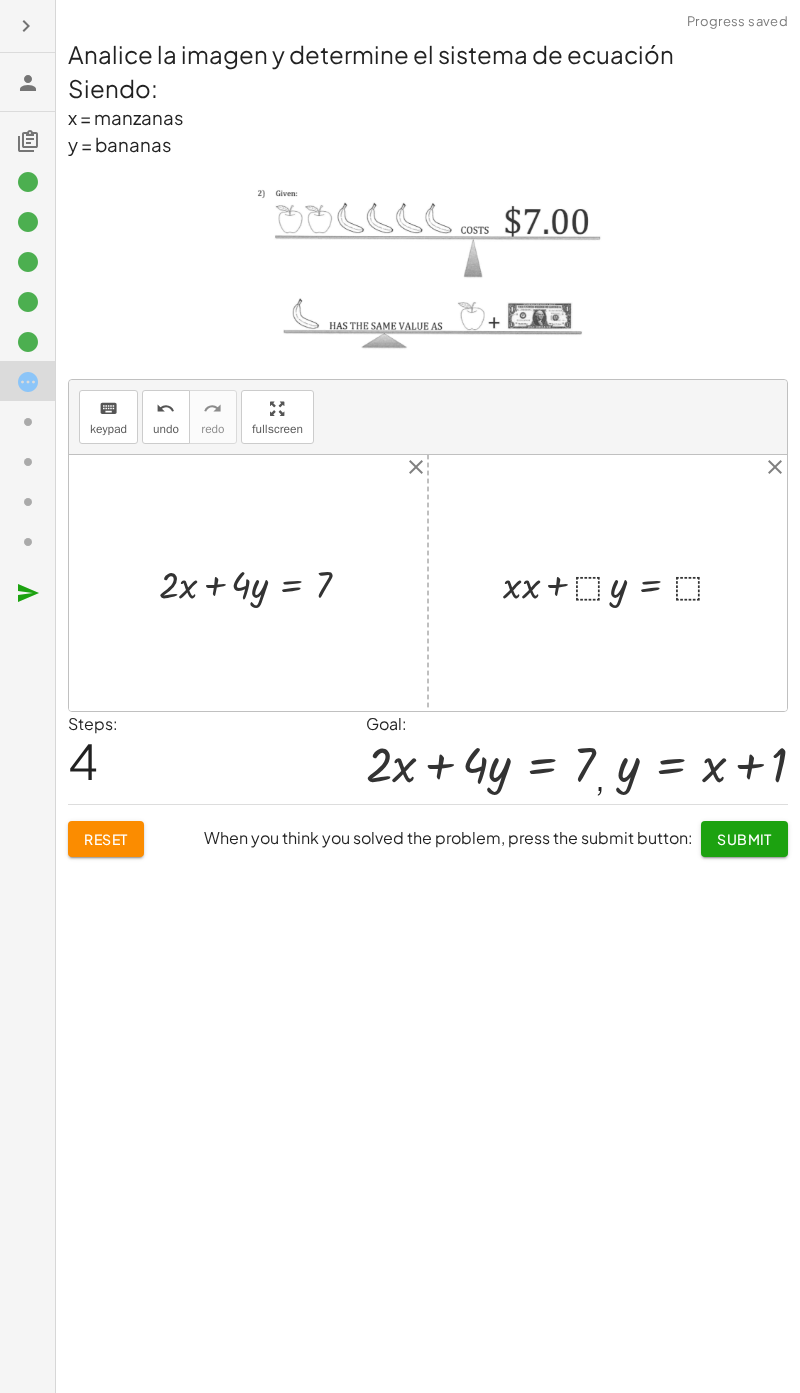 click at bounding box center [624, 583] 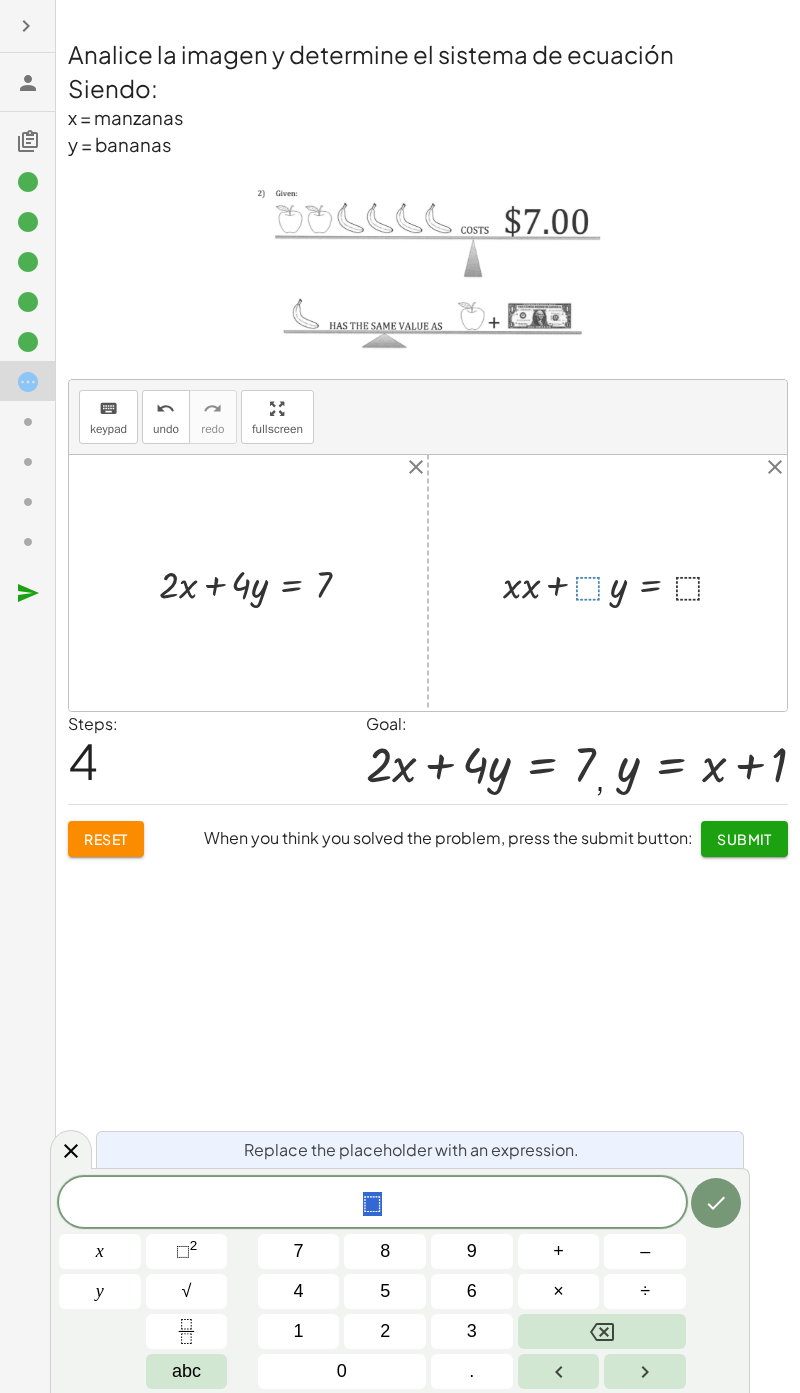 click on "1" at bounding box center [299, 1331] 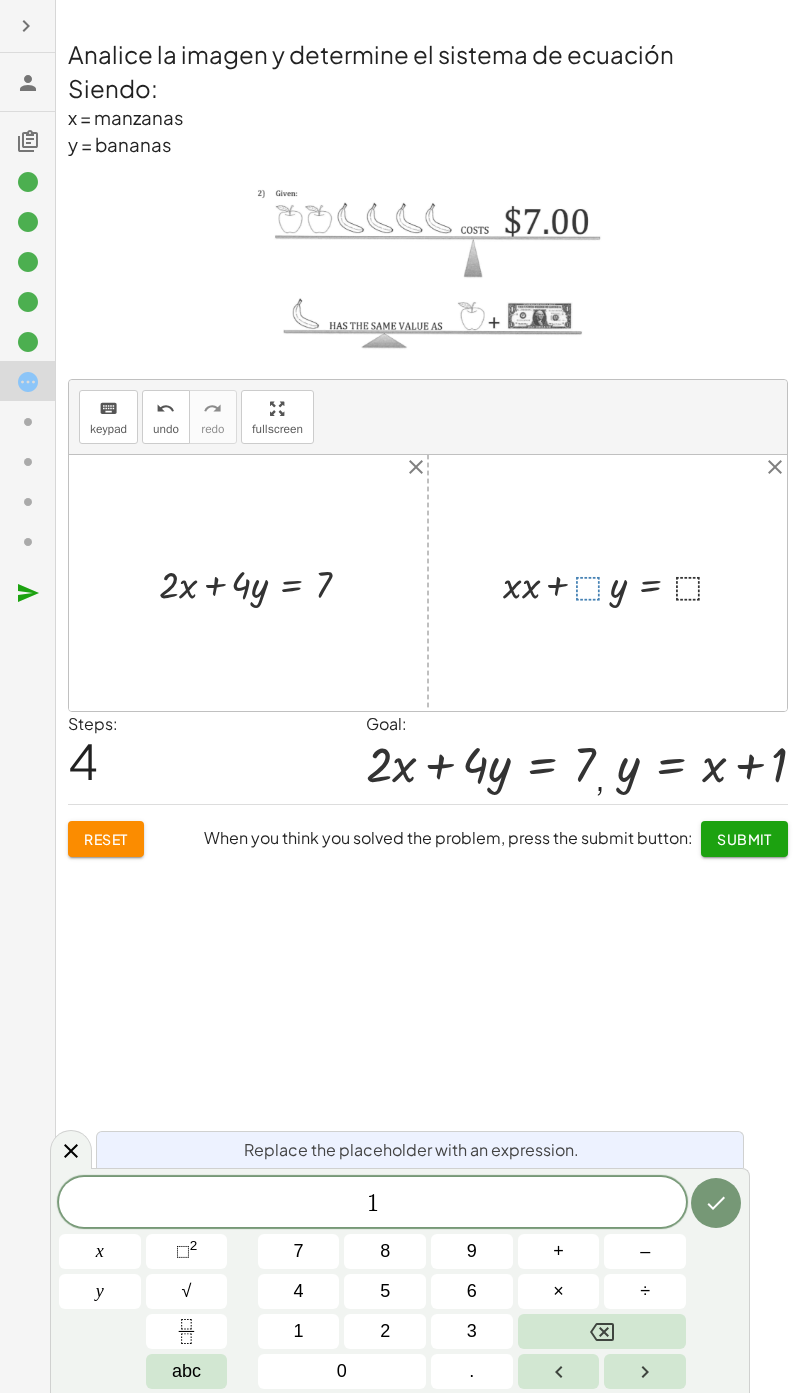 click 